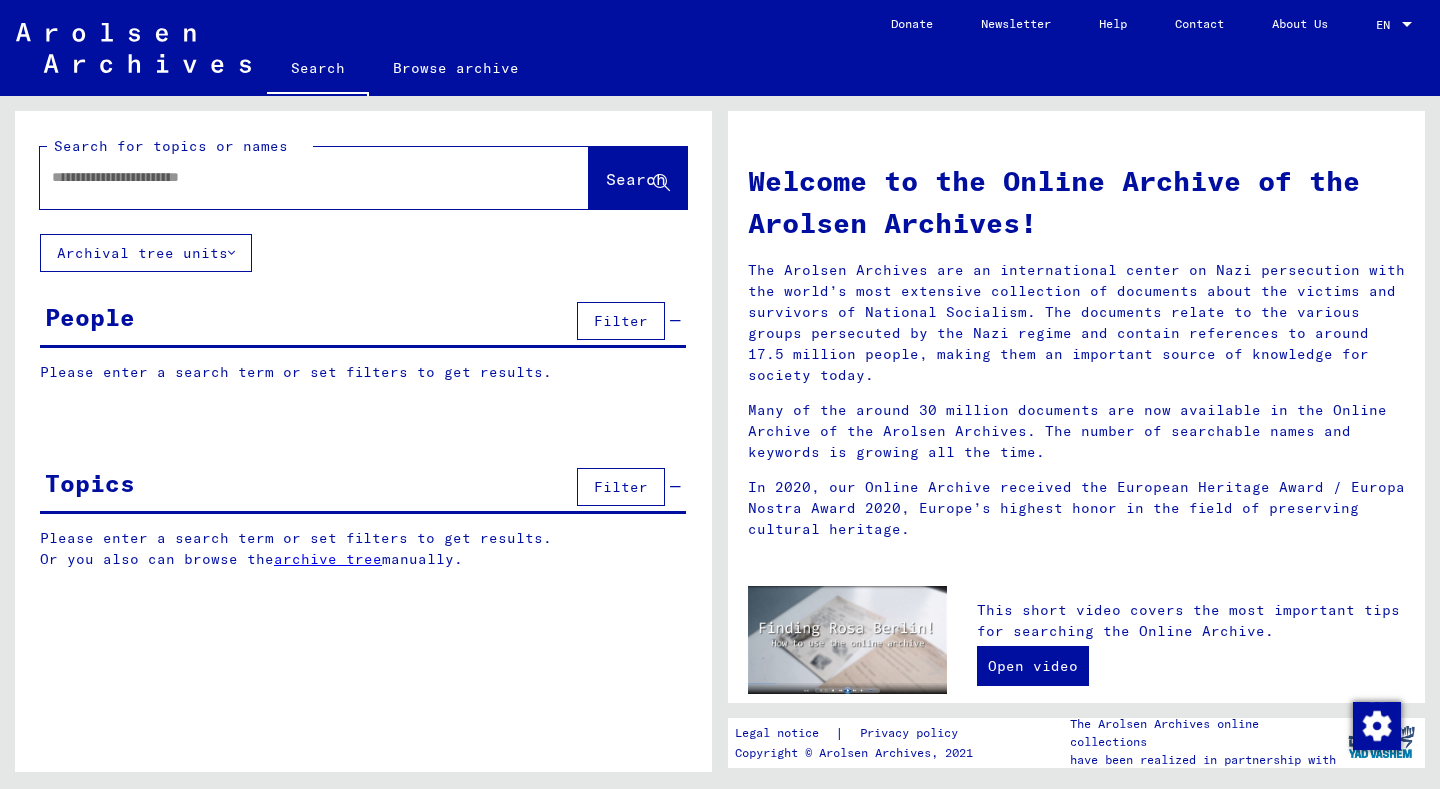 scroll, scrollTop: 0, scrollLeft: 0, axis: both 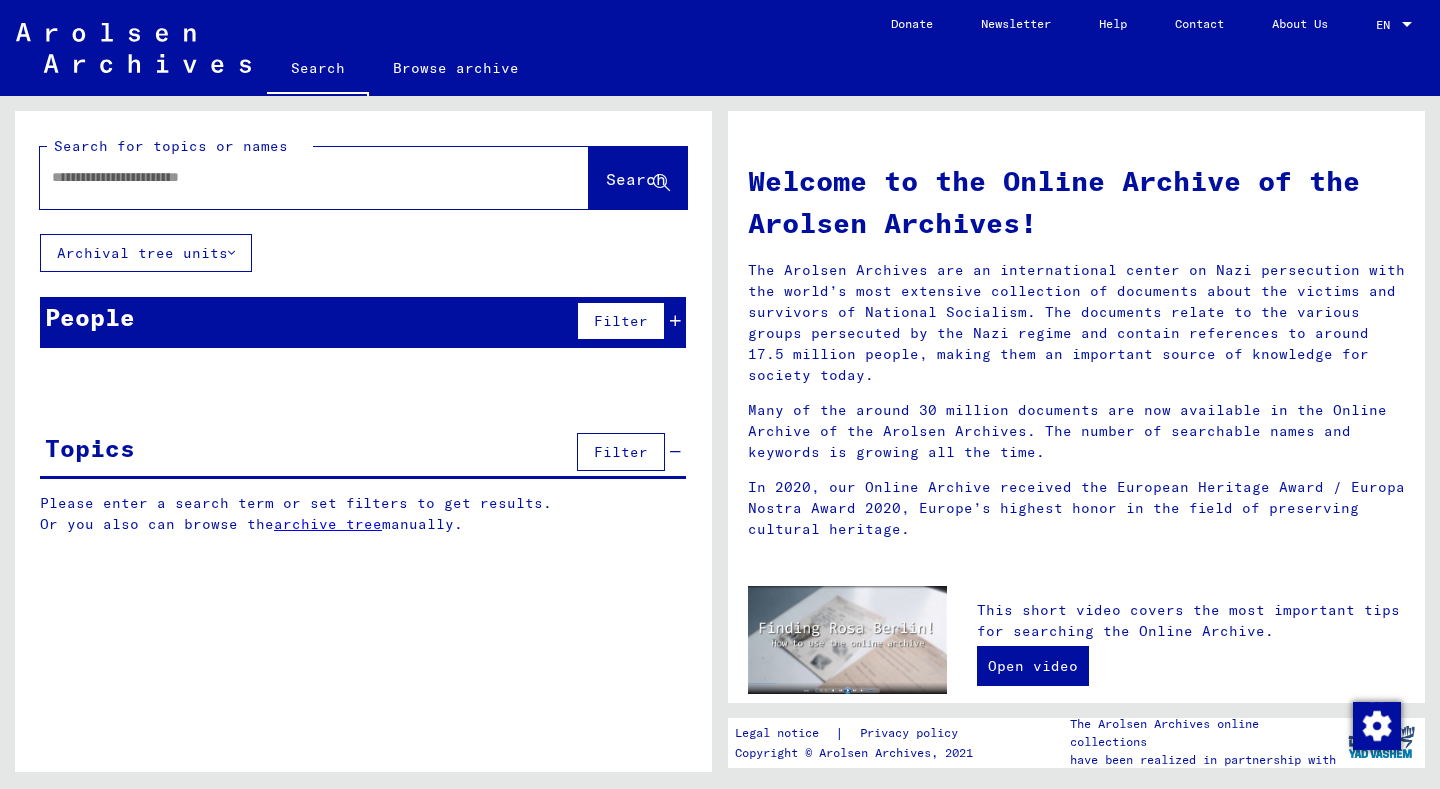click at bounding box center (675, 321) 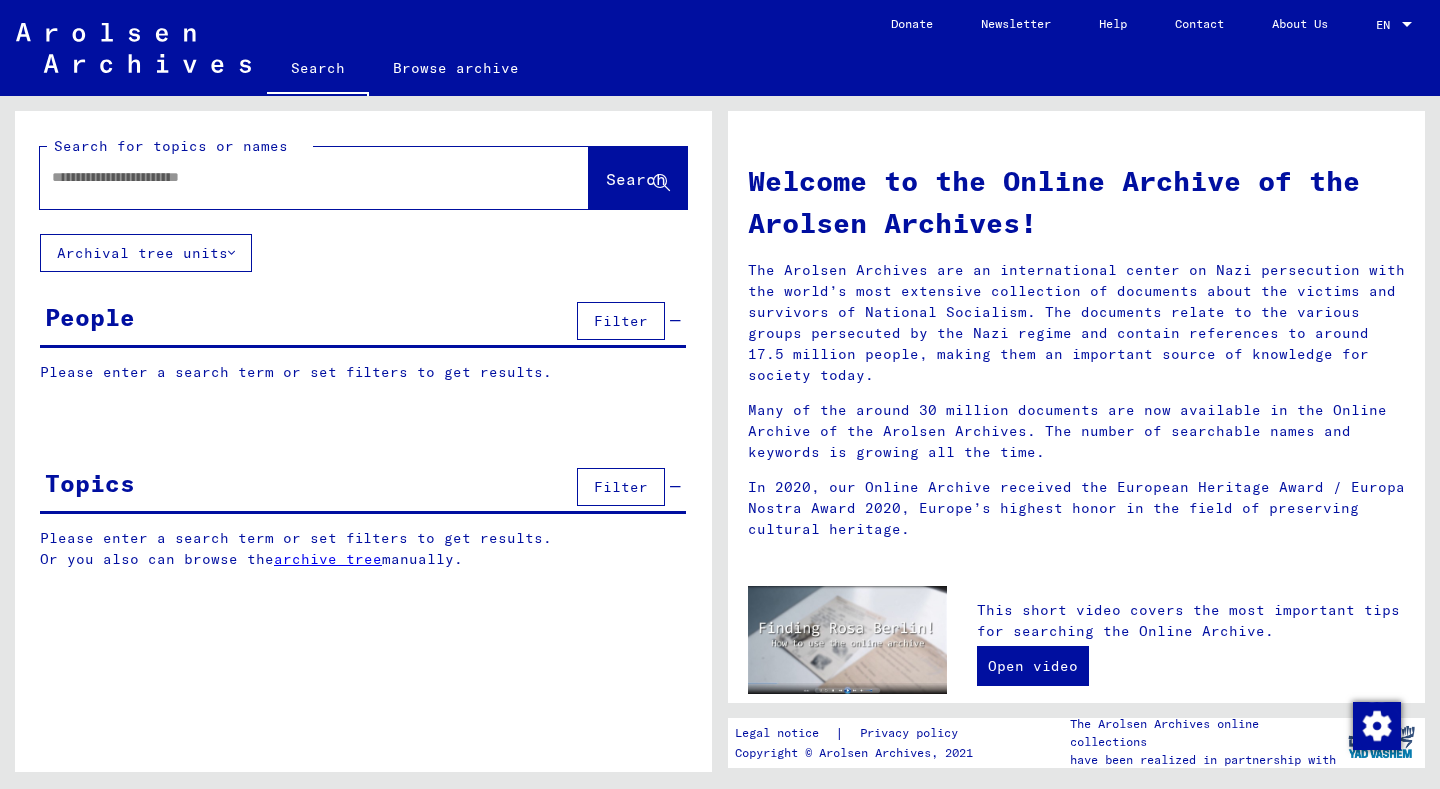 click on "Filter" at bounding box center [621, 321] 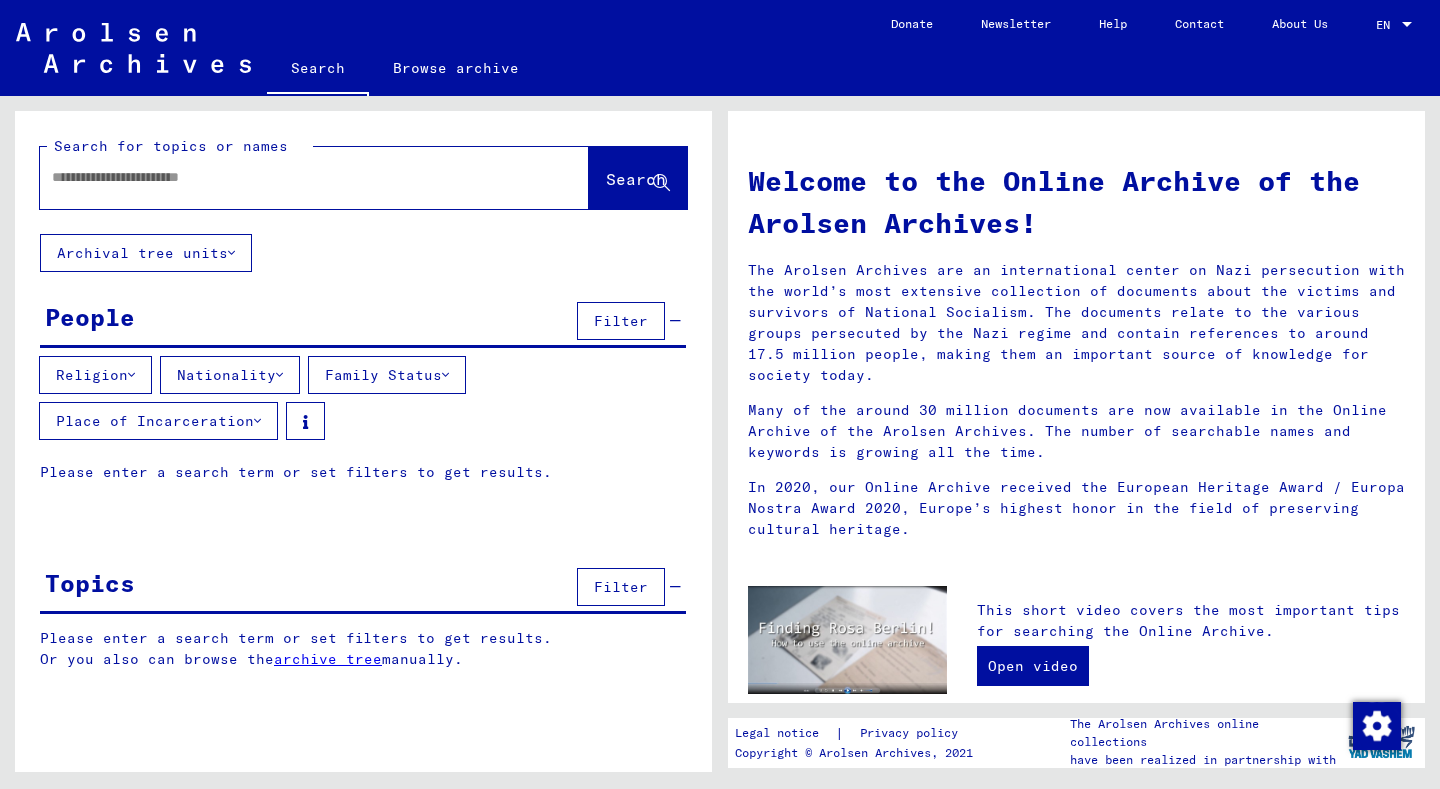 click on "Nationality" at bounding box center (230, 375) 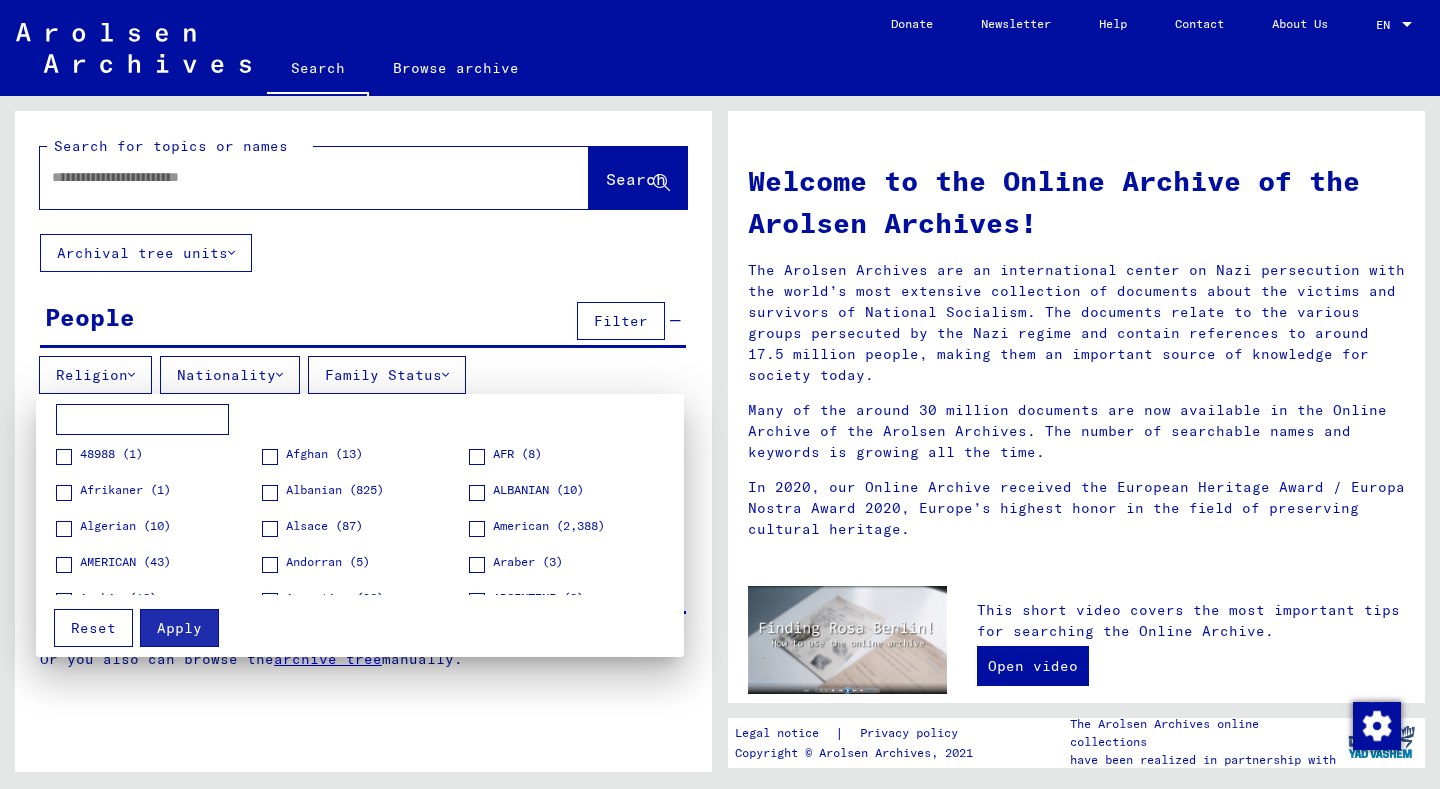 click at bounding box center (142, 420) 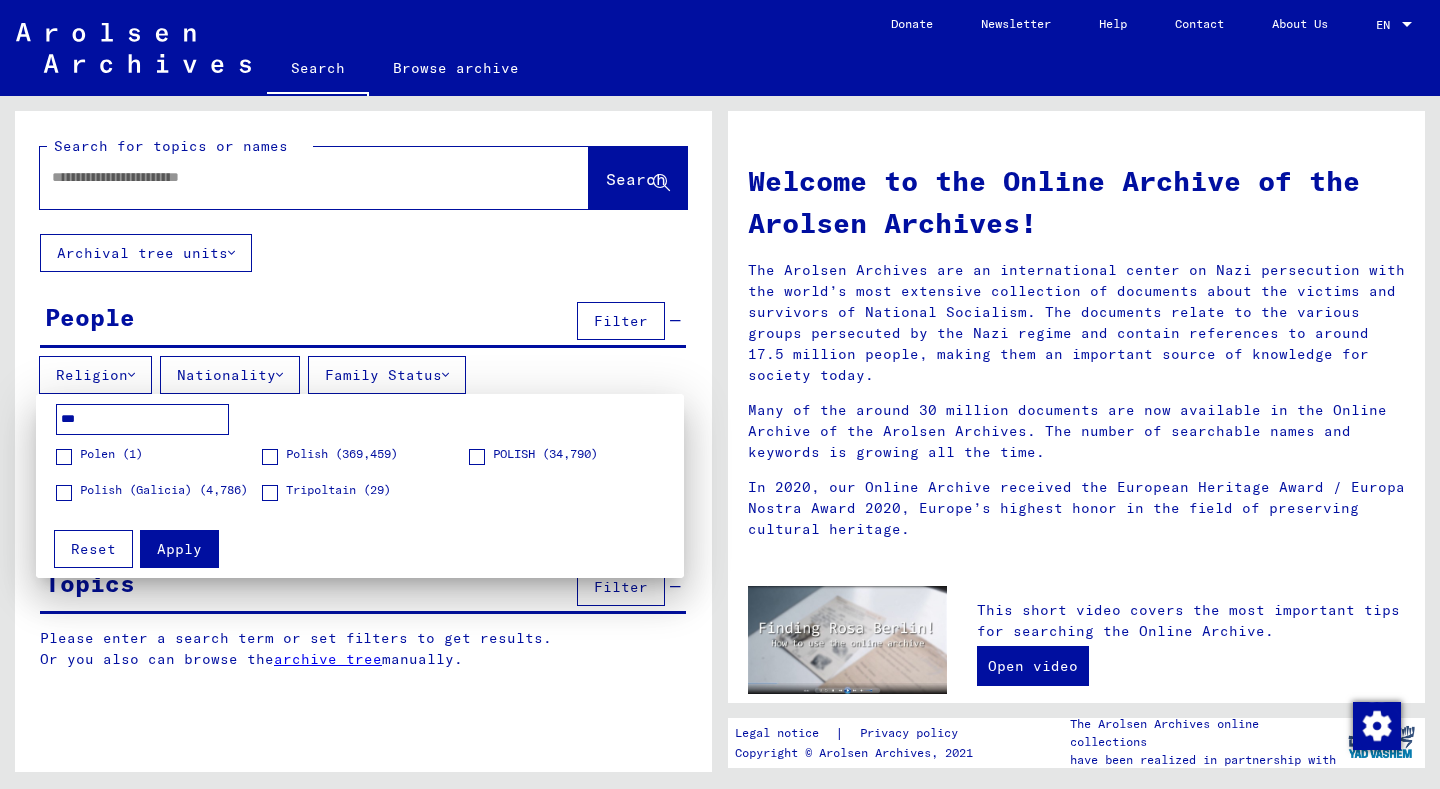 type on "***" 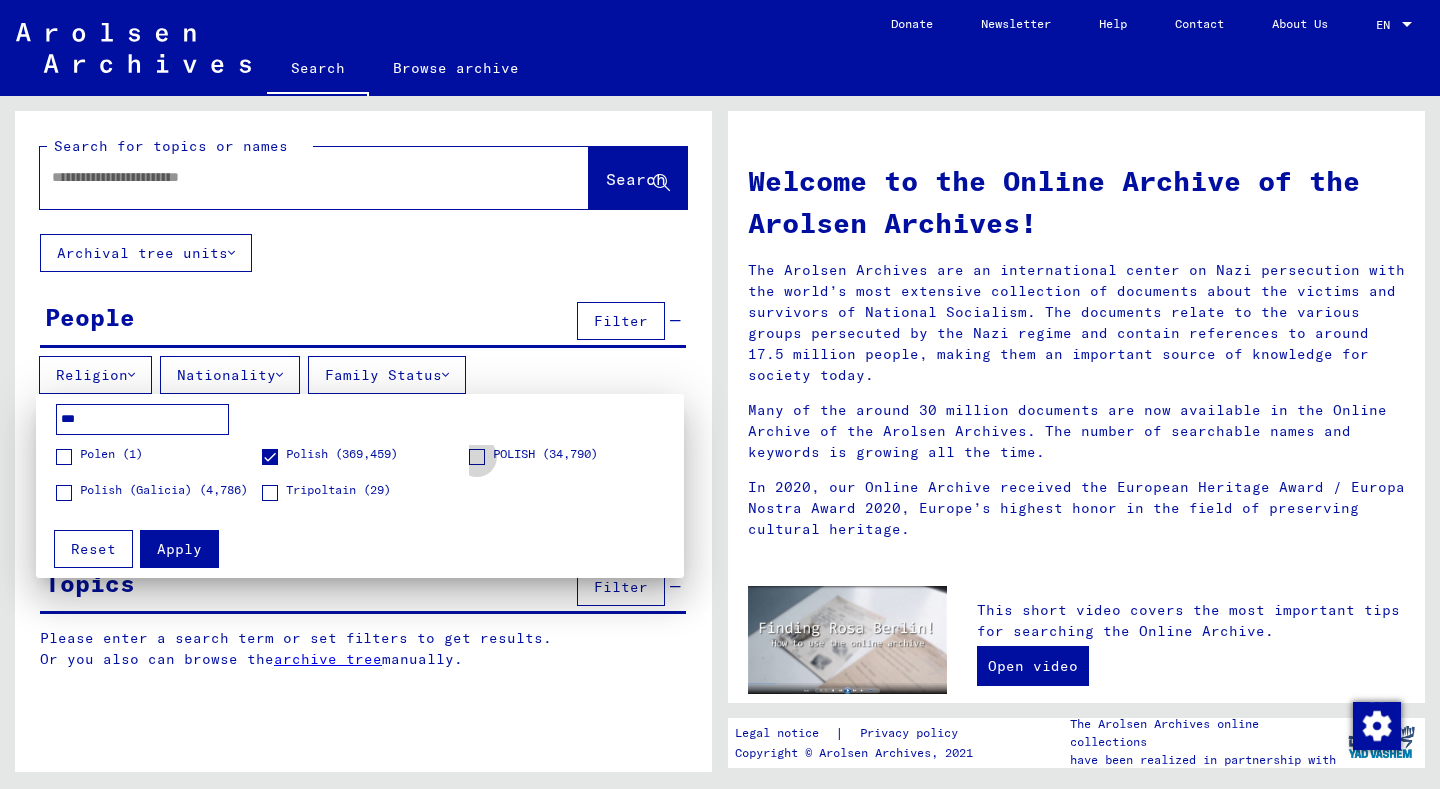 click at bounding box center [477, 457] 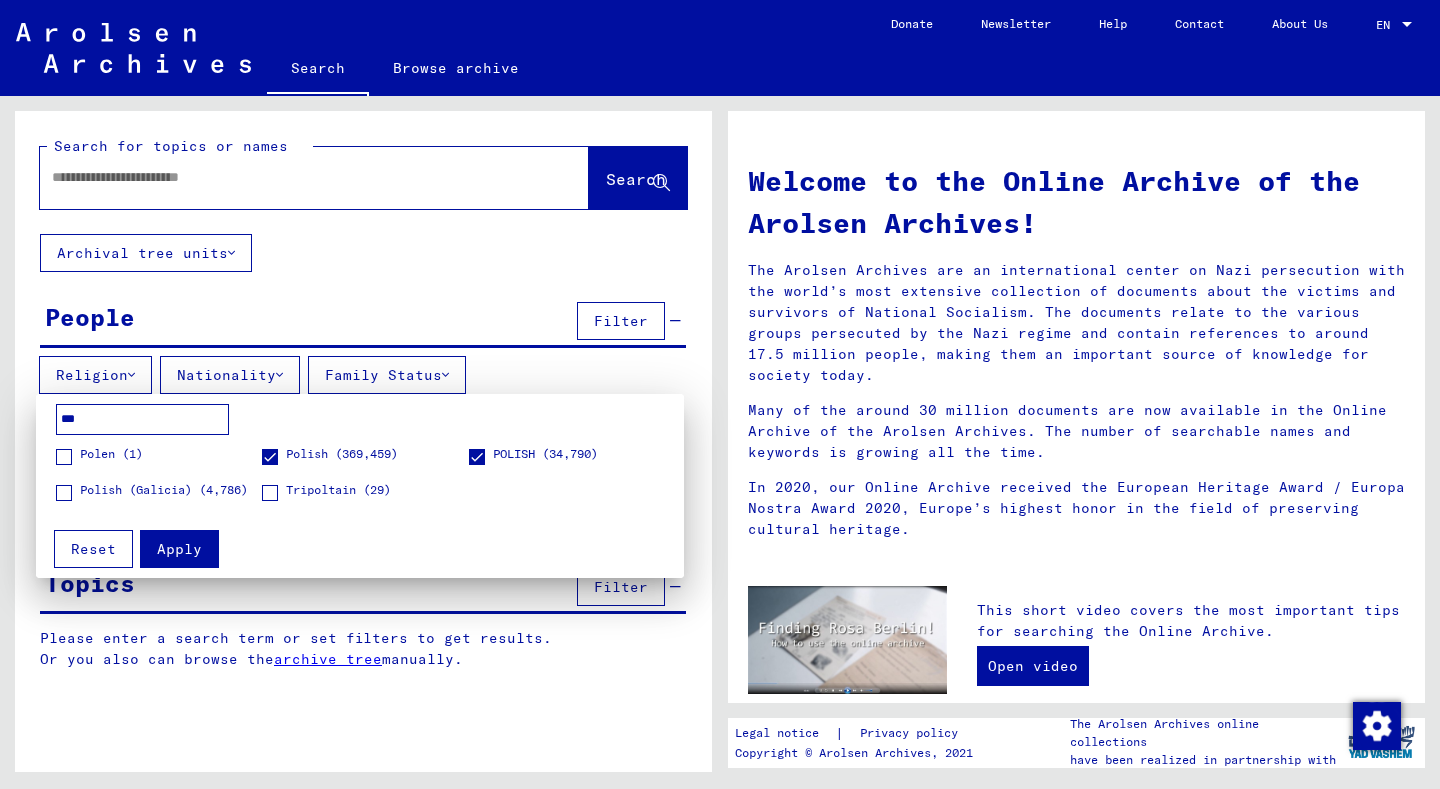 click on "Polish (Galicia) (4,786)" at bounding box center (152, 491) 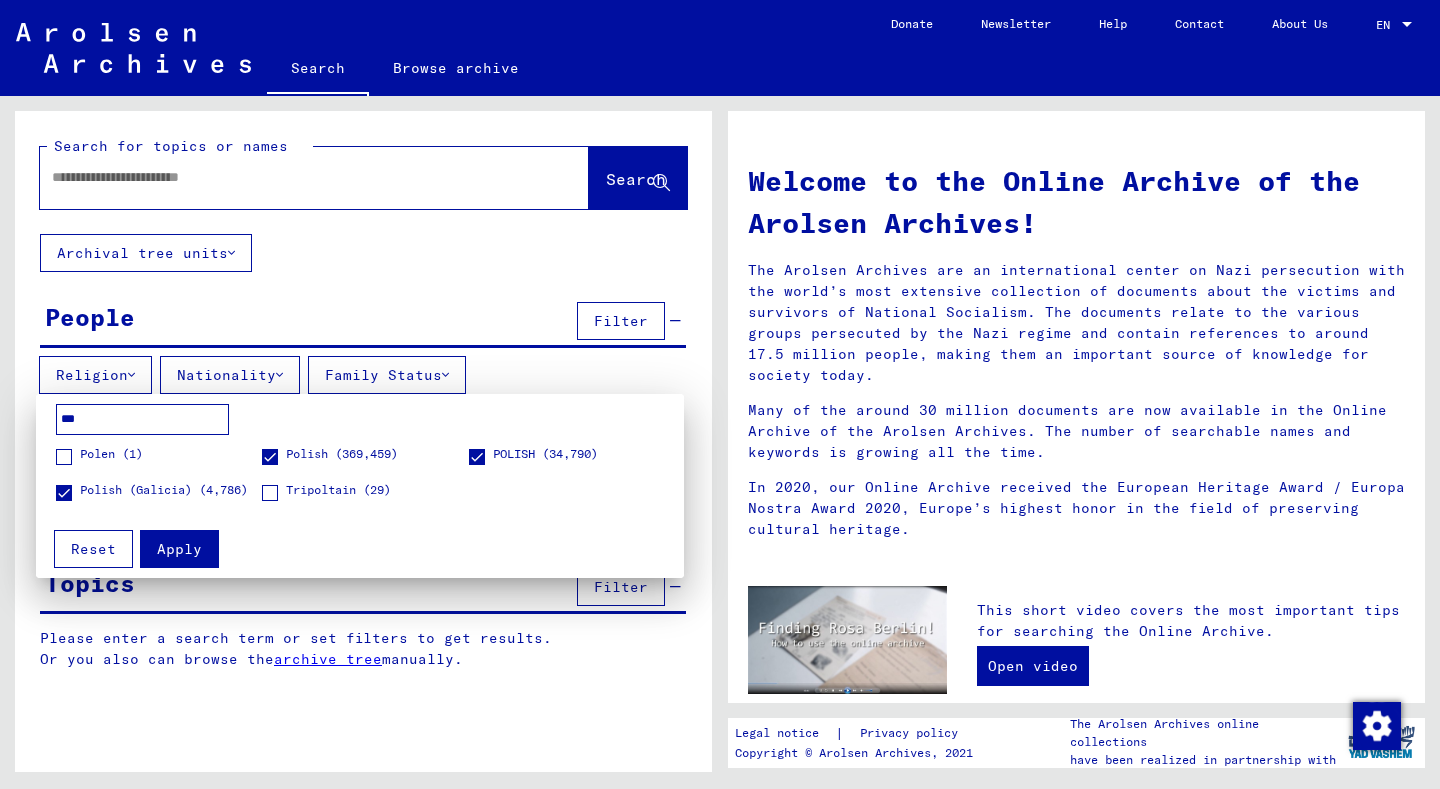 click on "Apply" at bounding box center (179, 549) 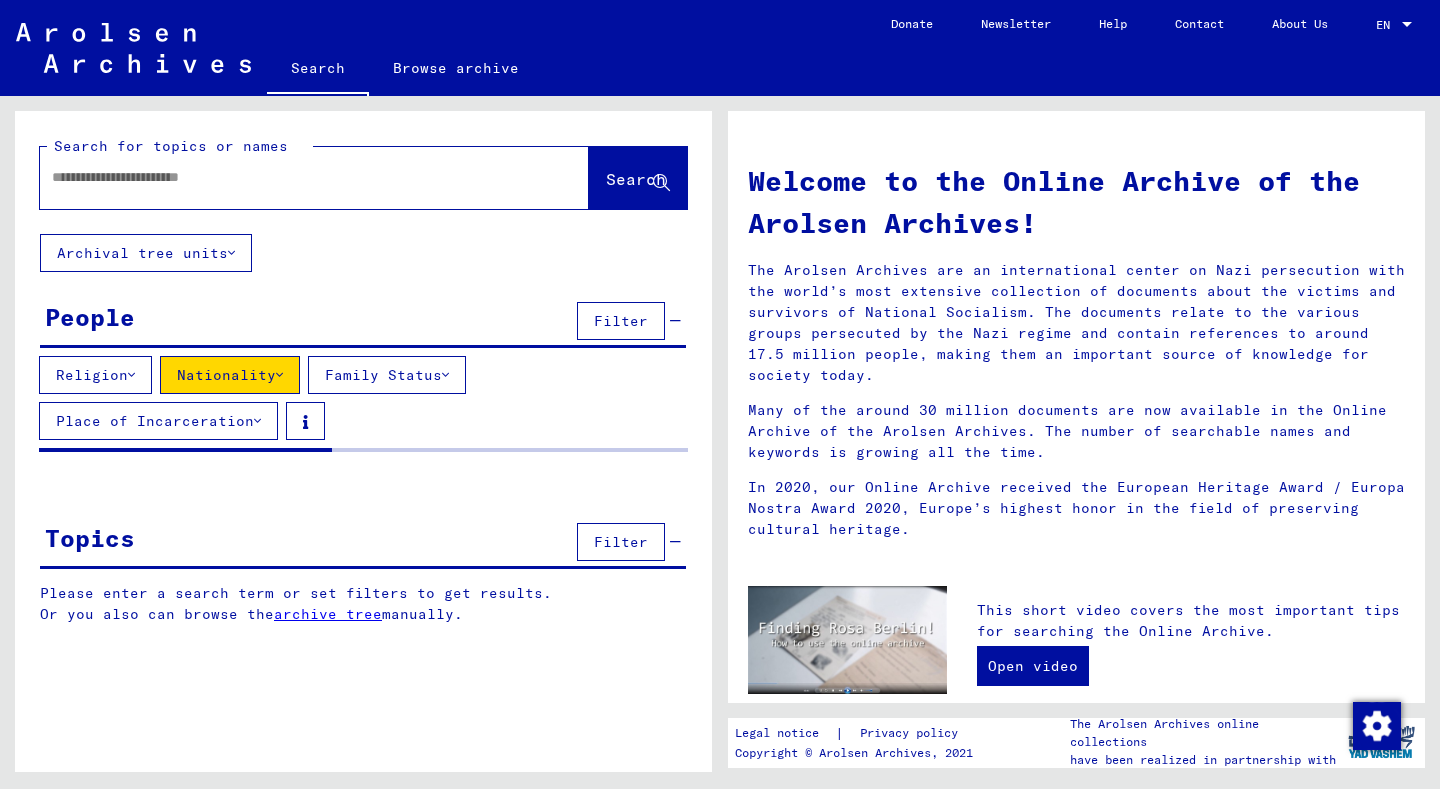 click at bounding box center [290, 177] 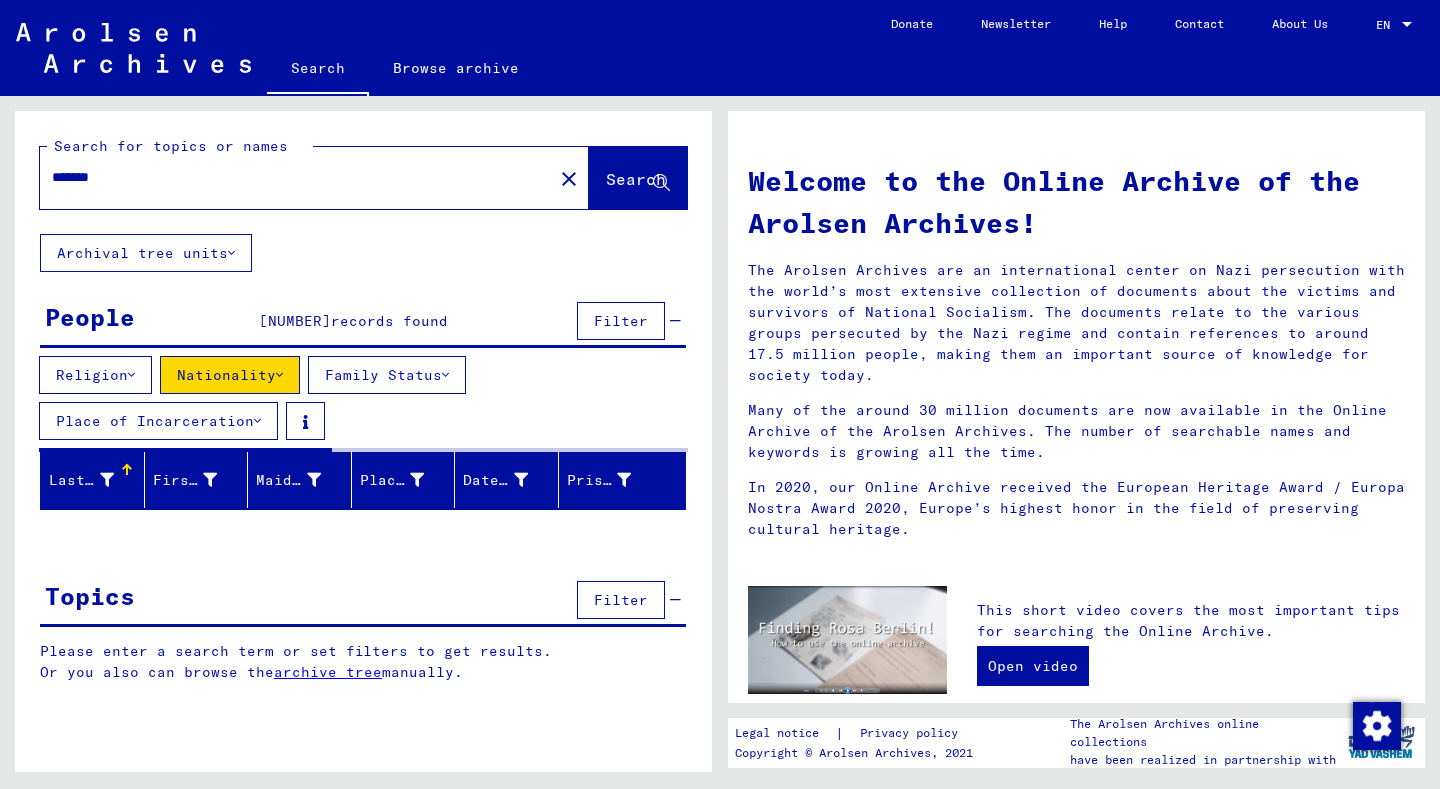 click on "Search" 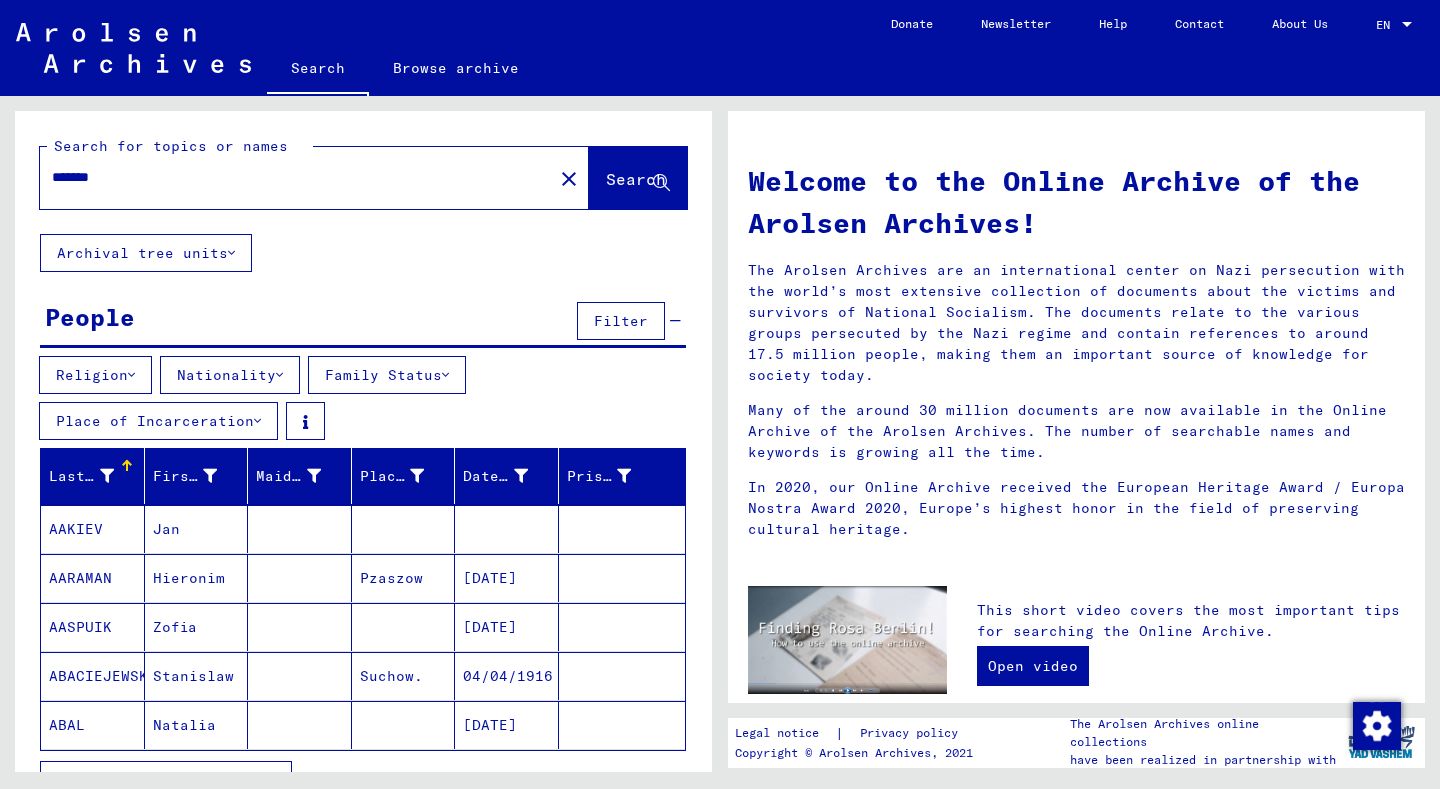scroll, scrollTop: 134, scrollLeft: 0, axis: vertical 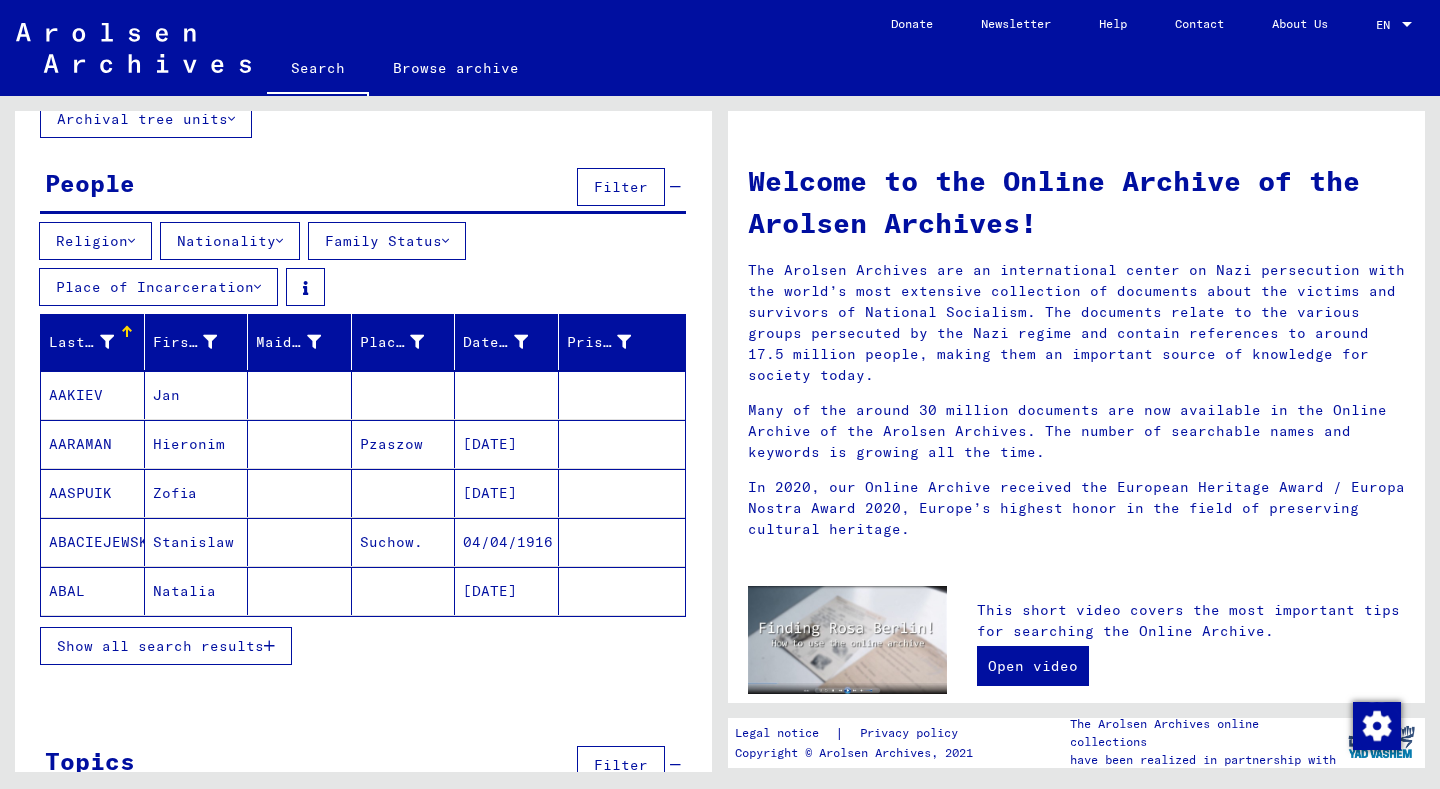 click on "Show all search results" at bounding box center (166, 646) 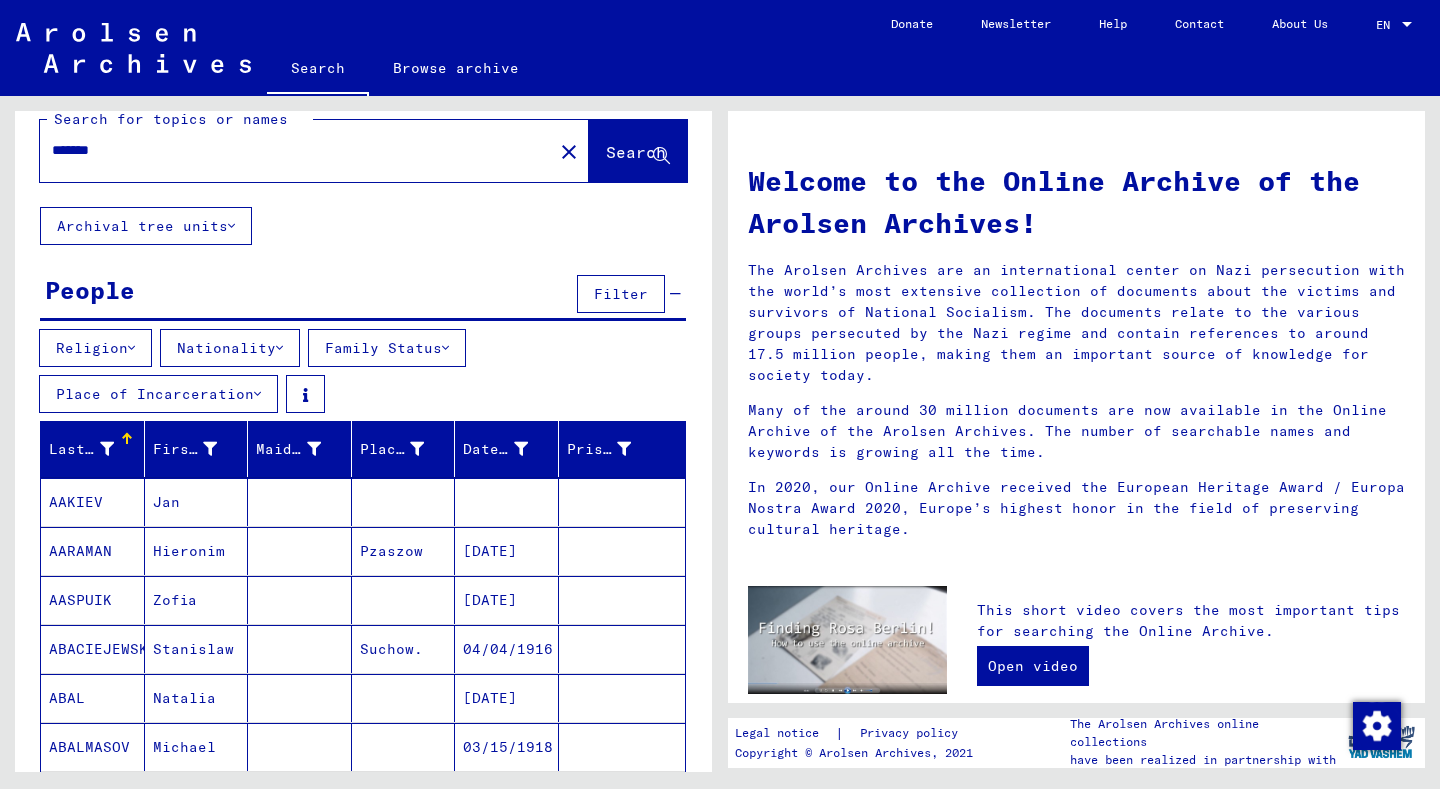 scroll, scrollTop: 0, scrollLeft: 0, axis: both 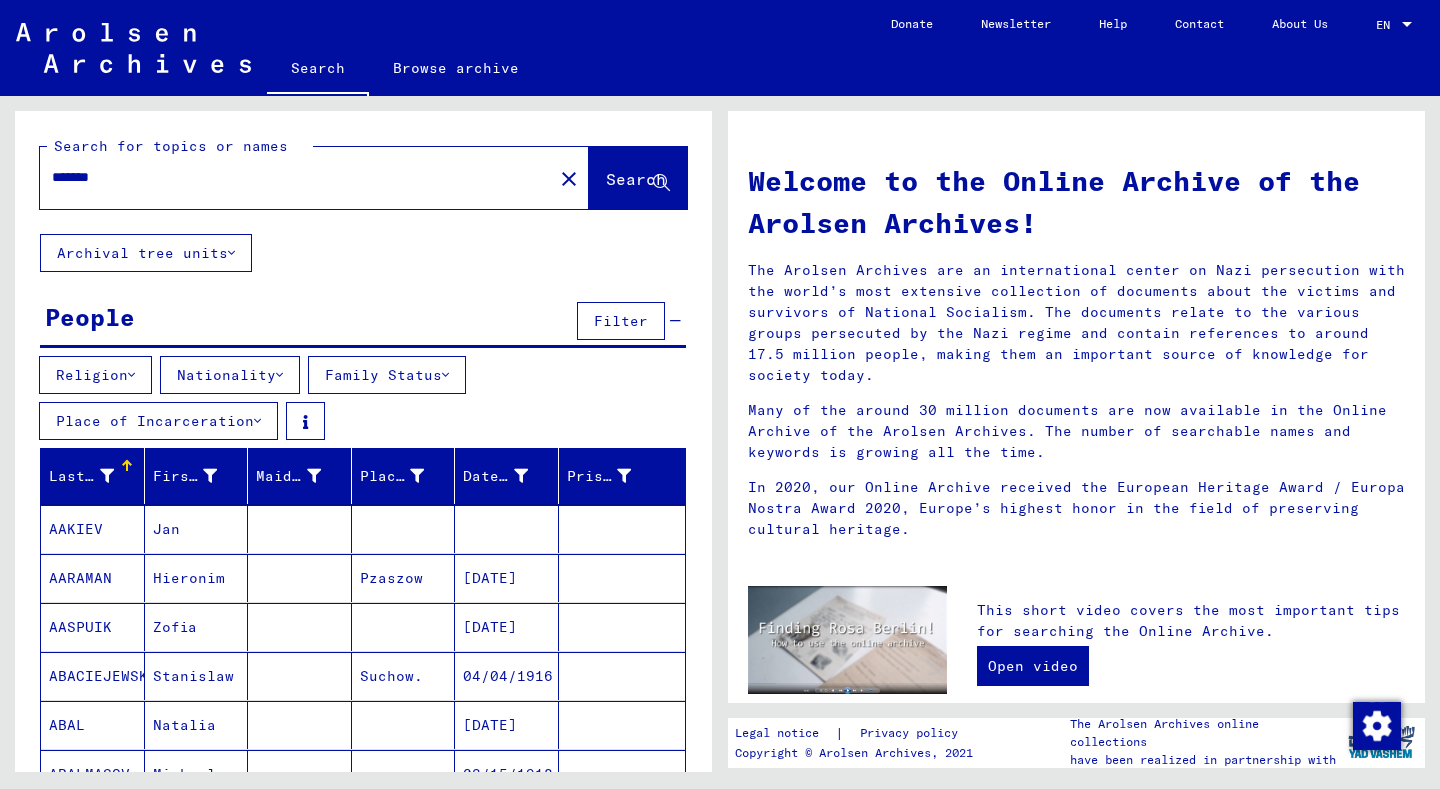 click on "*******" 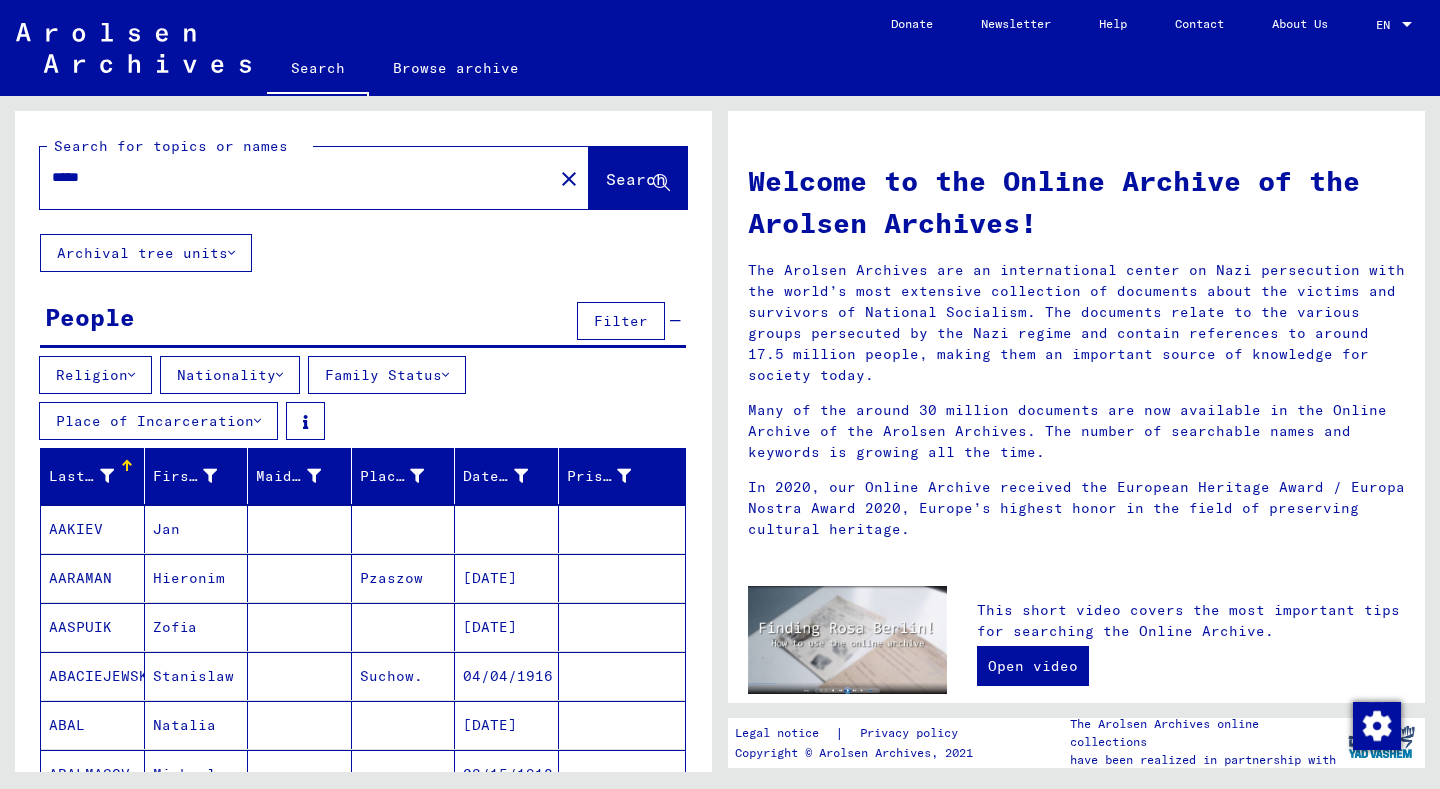 type on "*****" 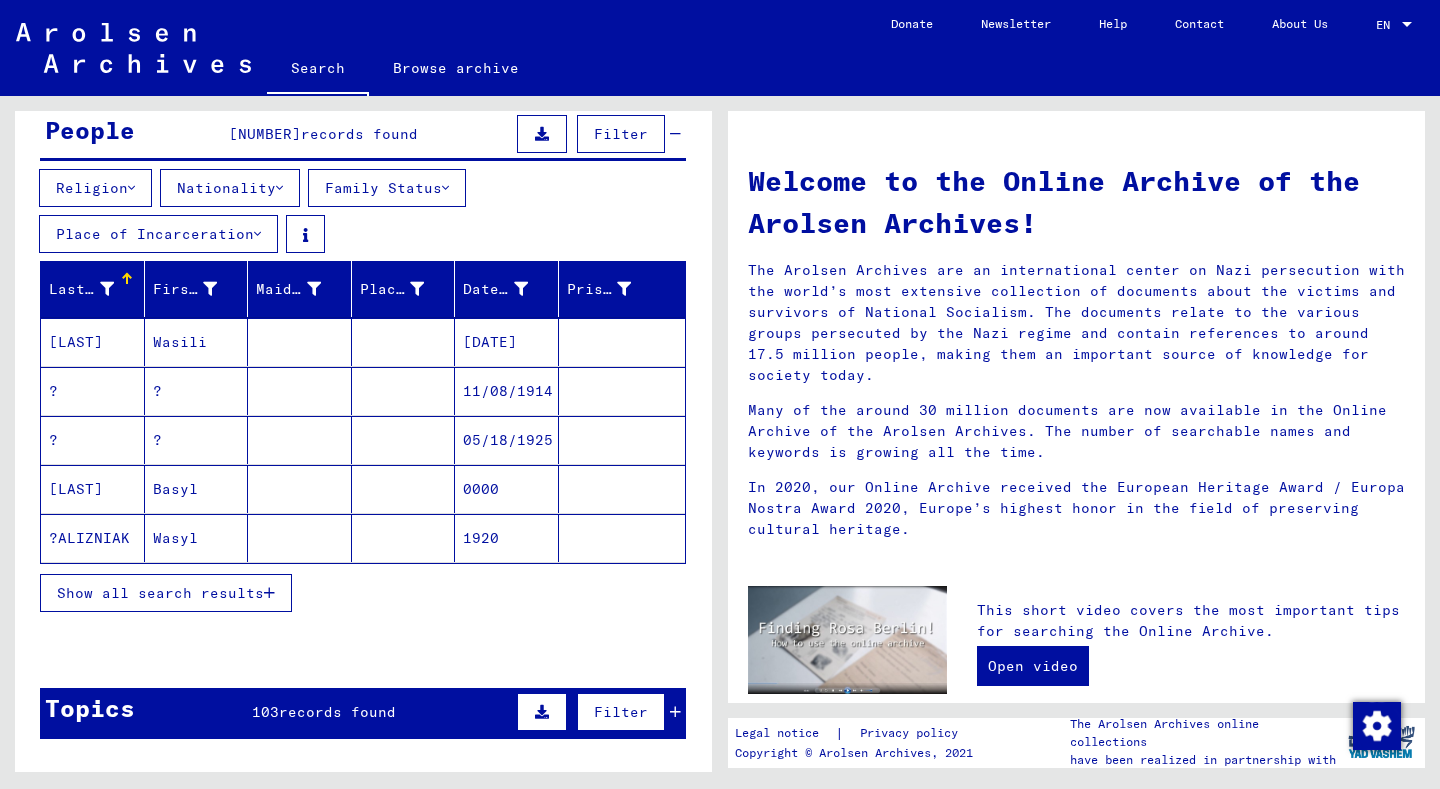 scroll, scrollTop: 188, scrollLeft: 0, axis: vertical 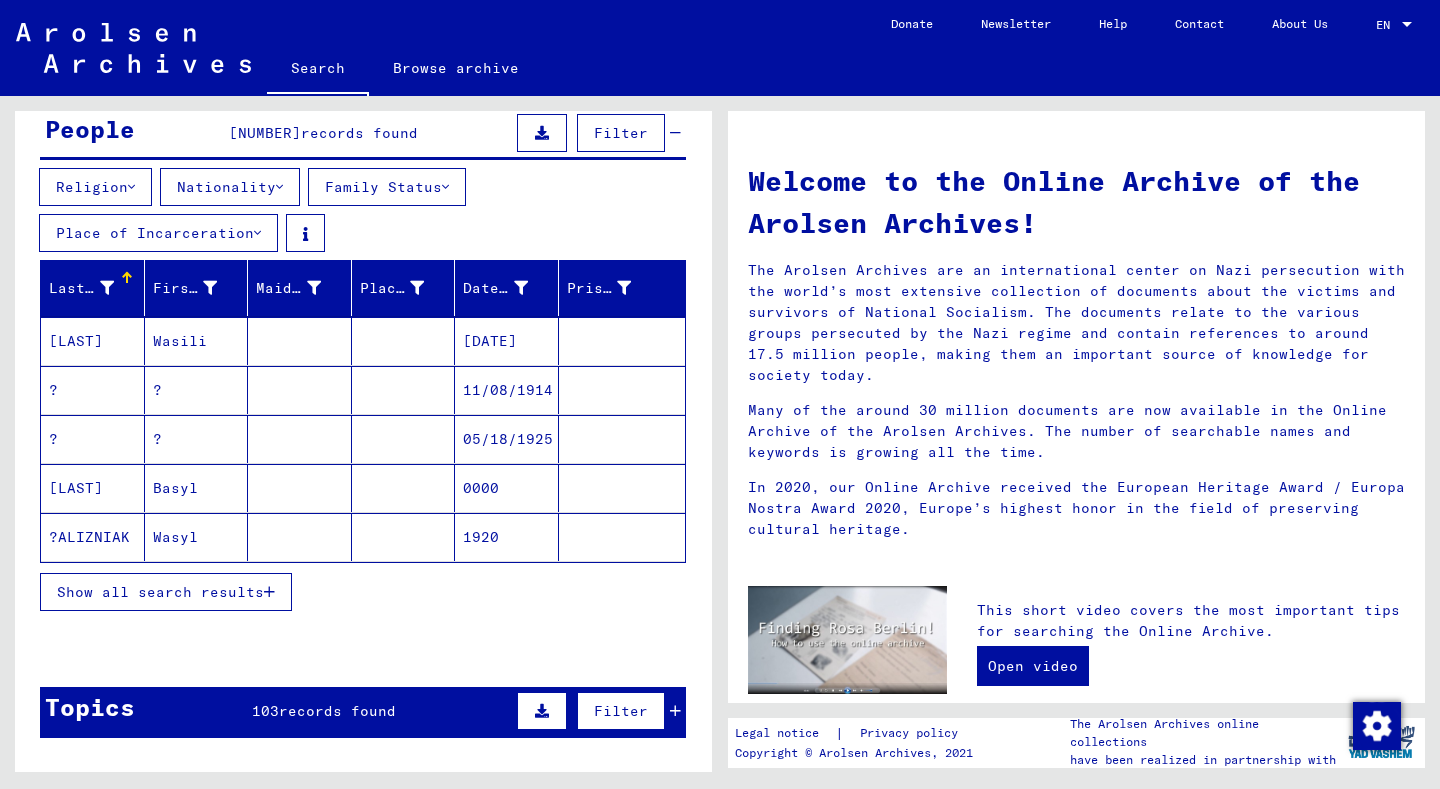 click on "Show all search results" at bounding box center [160, 592] 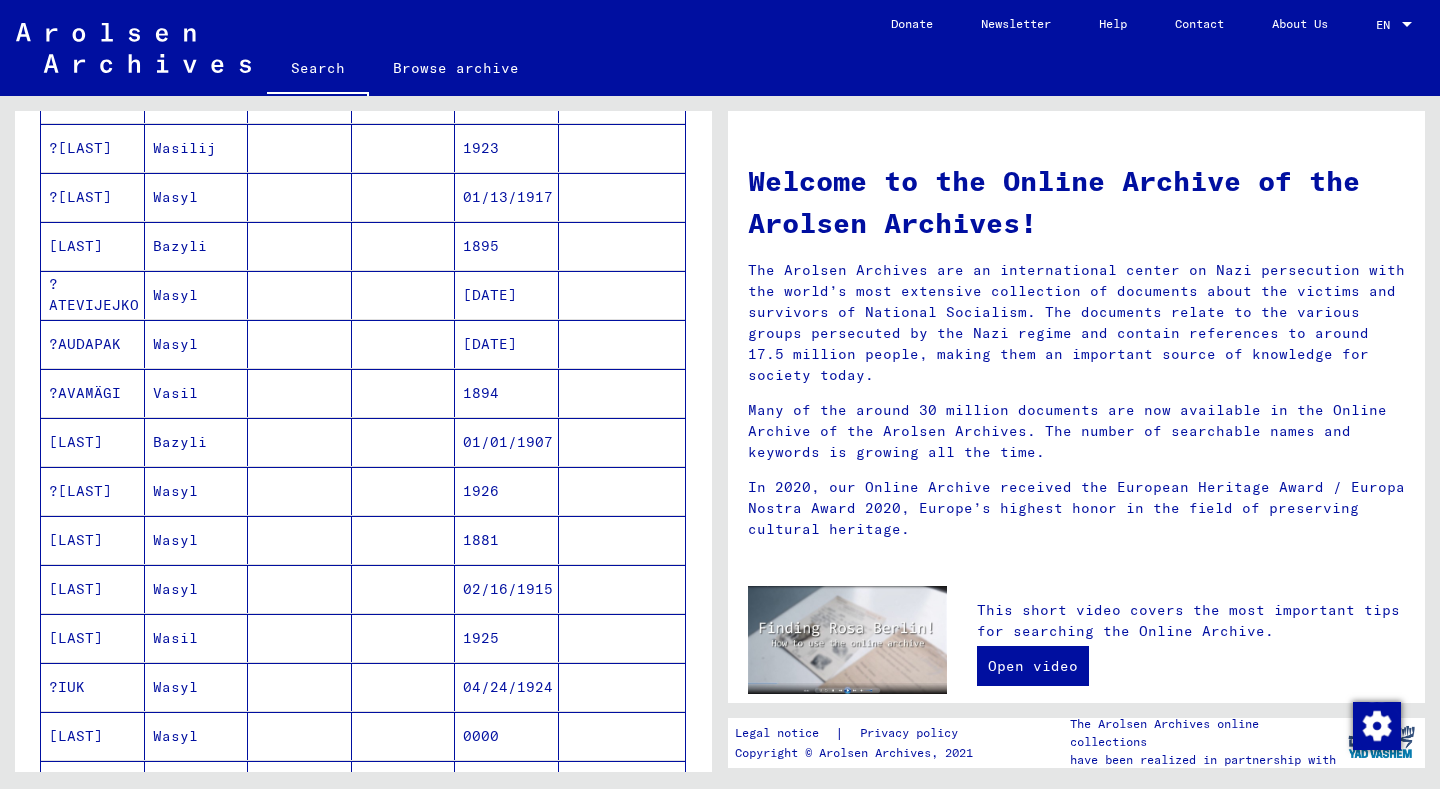 scroll, scrollTop: 635, scrollLeft: 0, axis: vertical 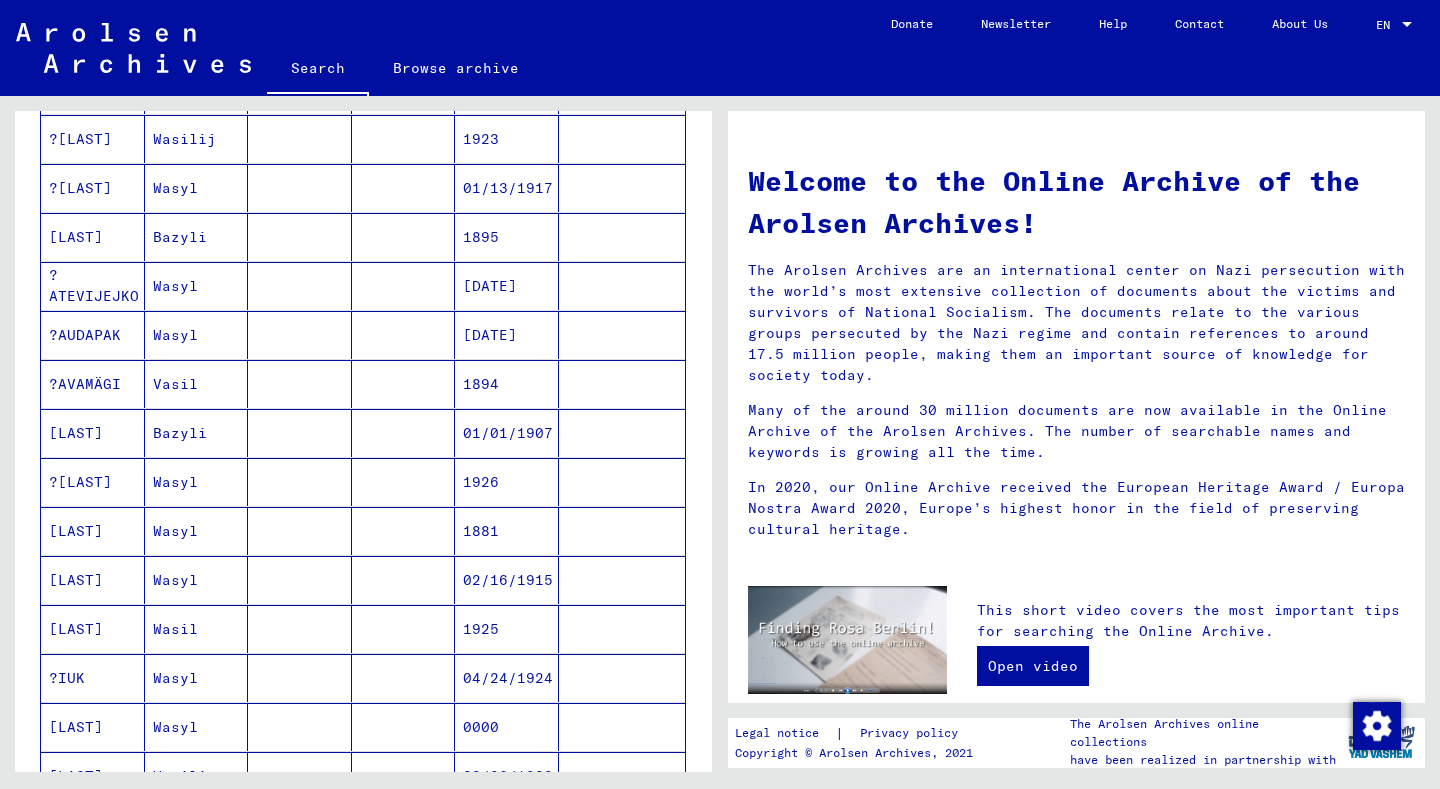 click on "Wasyl" at bounding box center [197, 727] 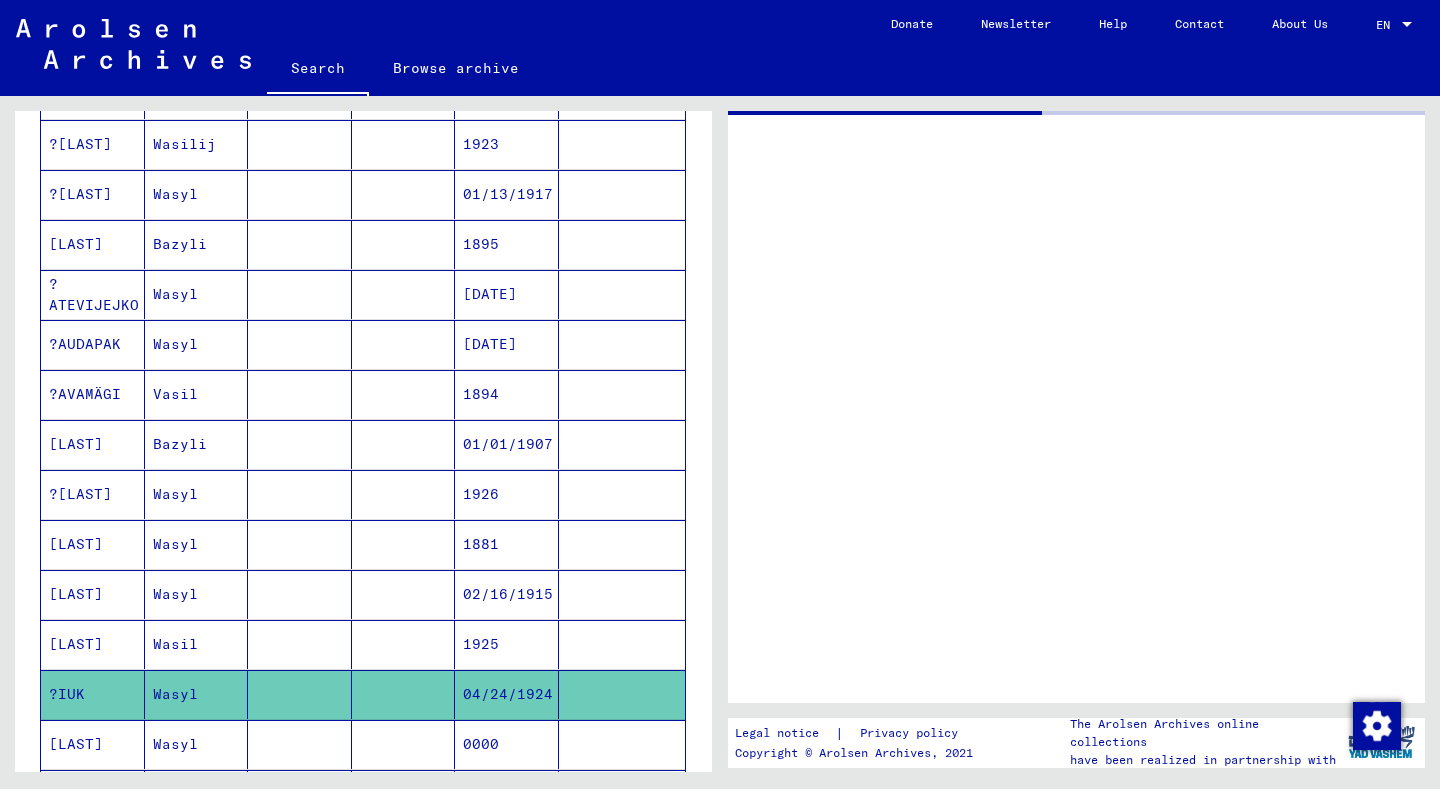 scroll, scrollTop: 639, scrollLeft: 0, axis: vertical 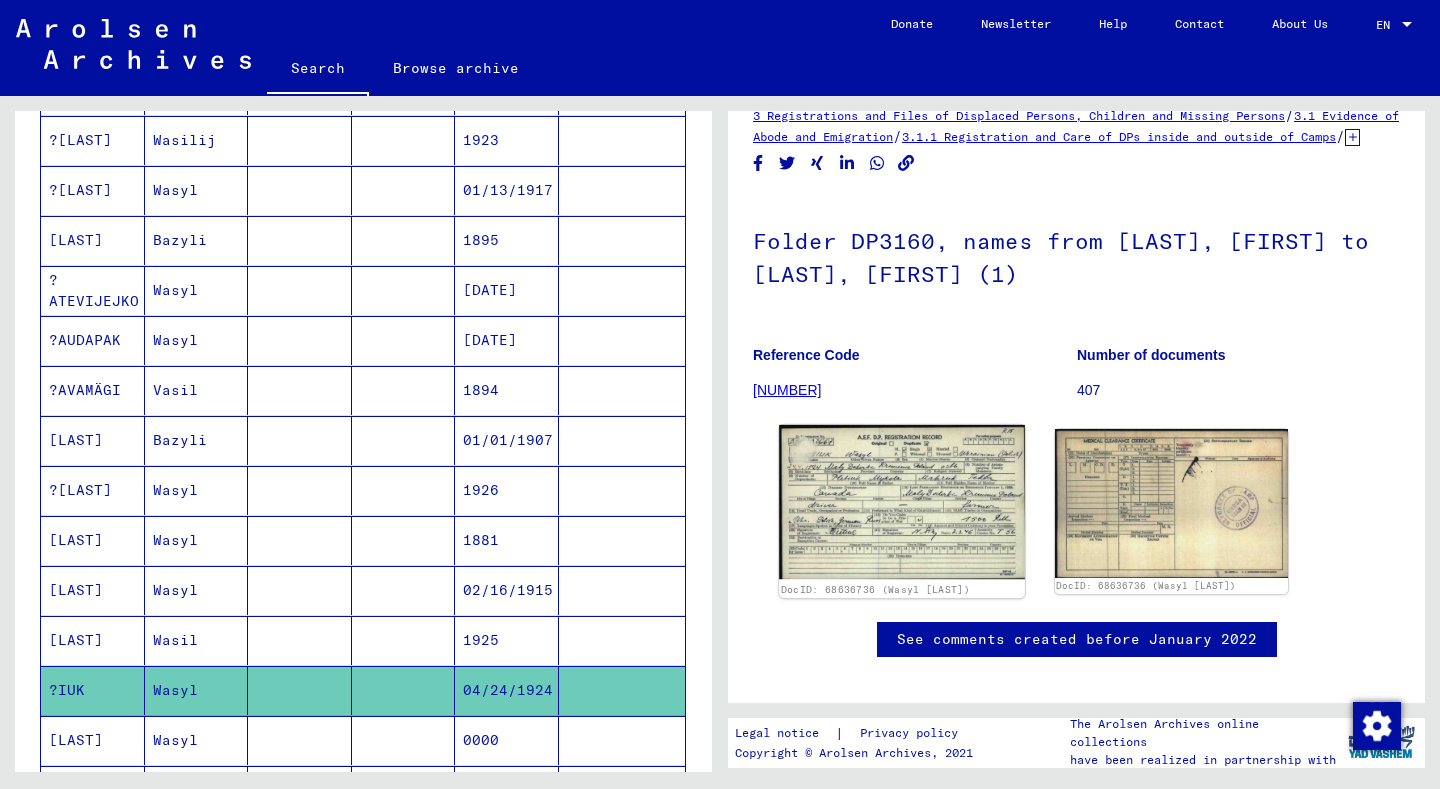 click 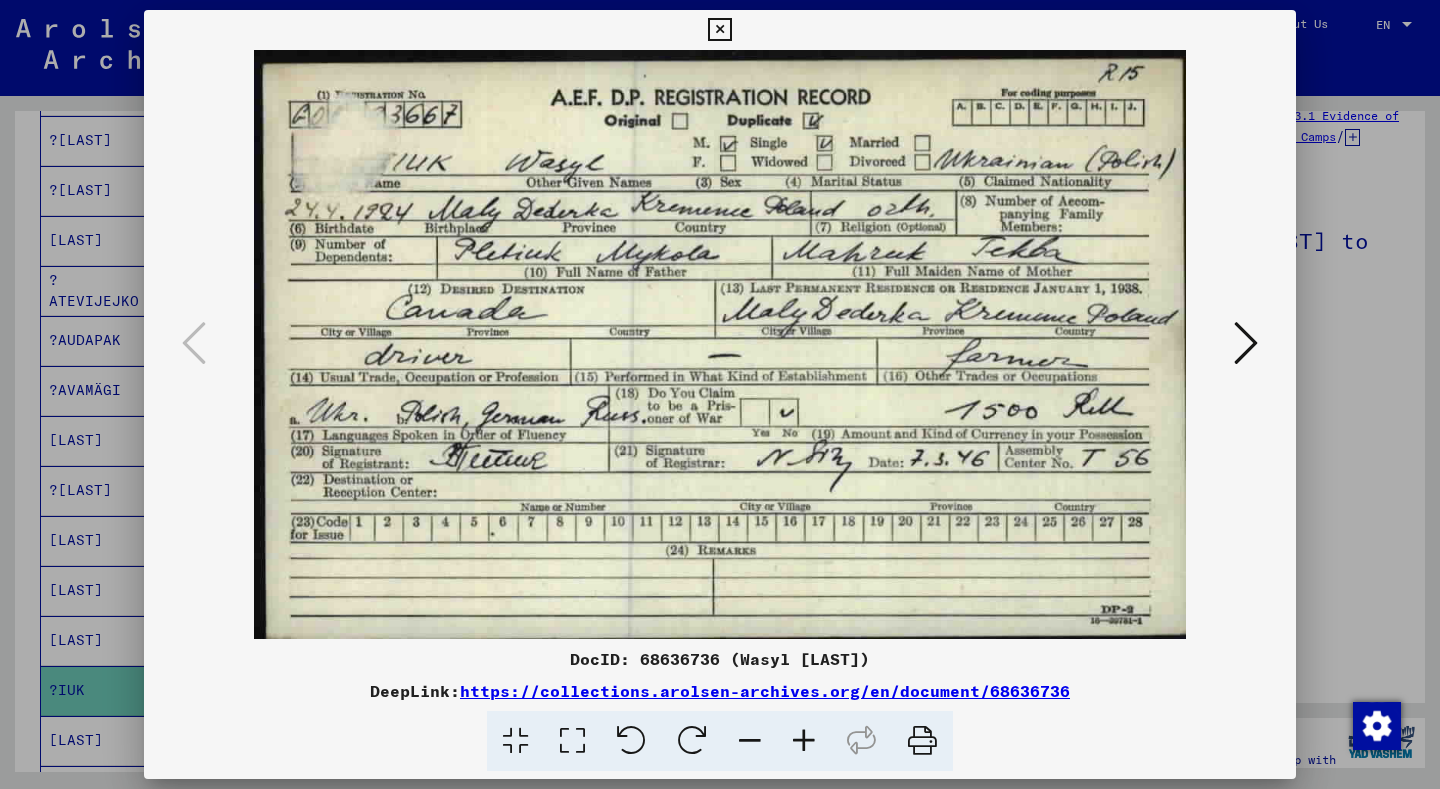 click at bounding box center (1246, 343) 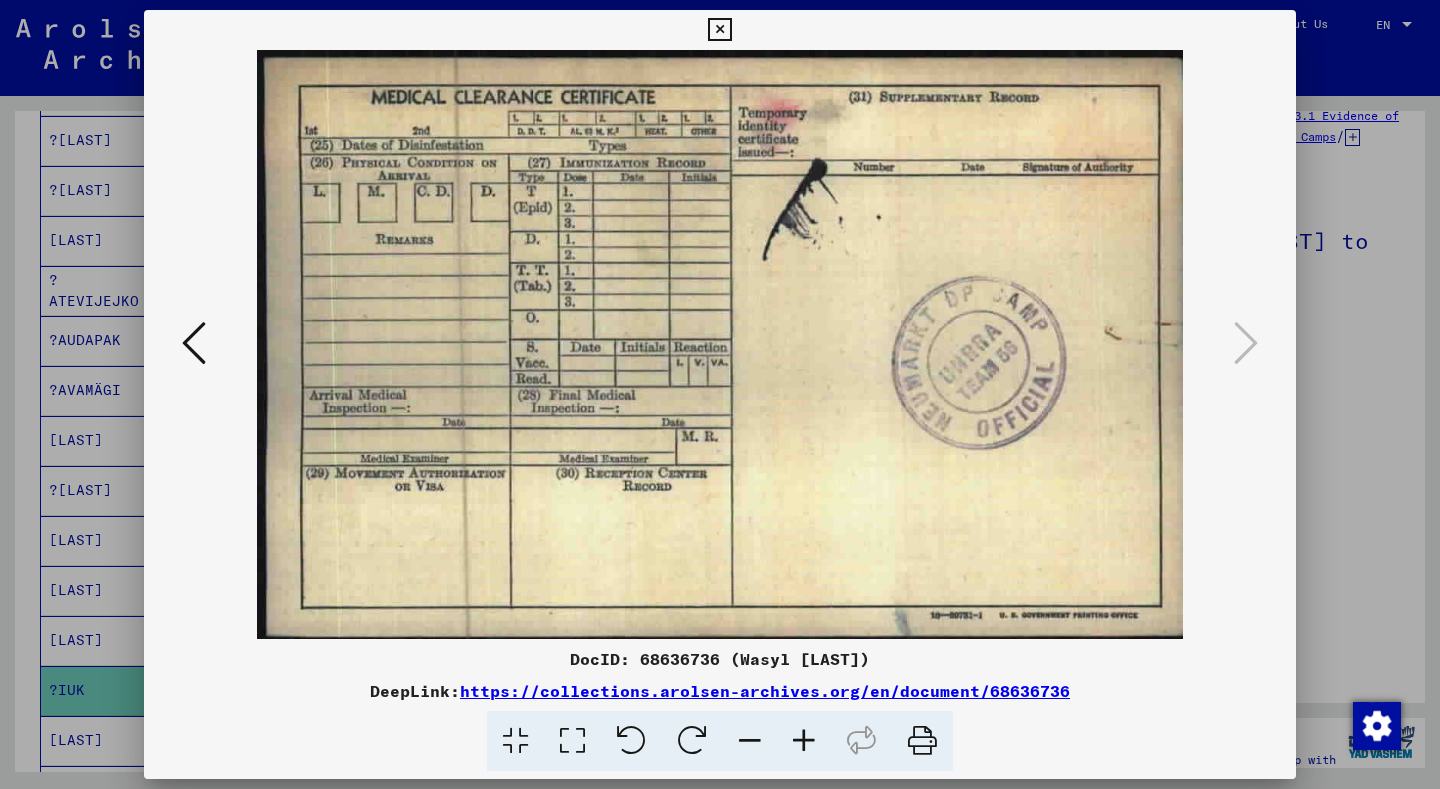 click at bounding box center (1246, 343) 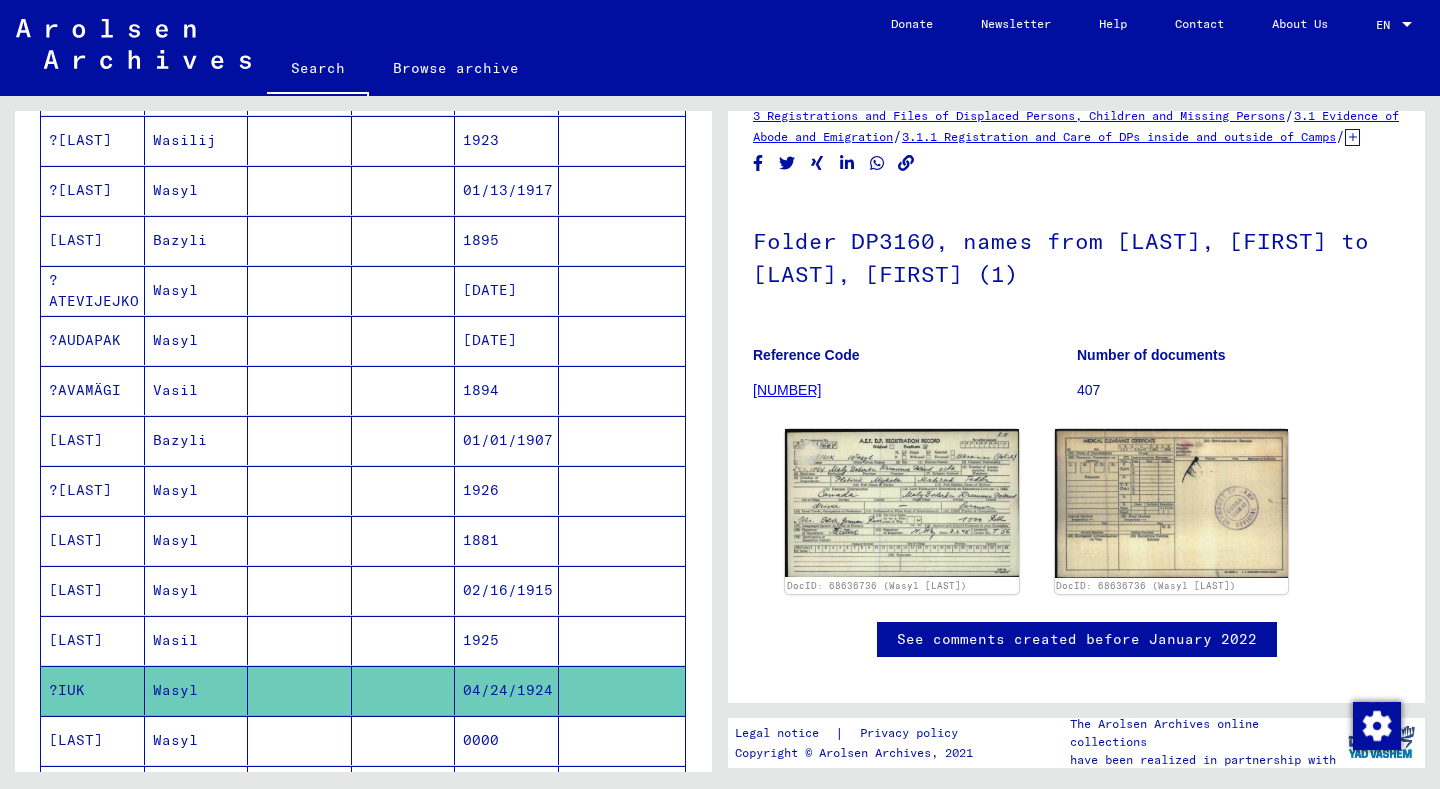 click on "Wasil" at bounding box center [197, 690] 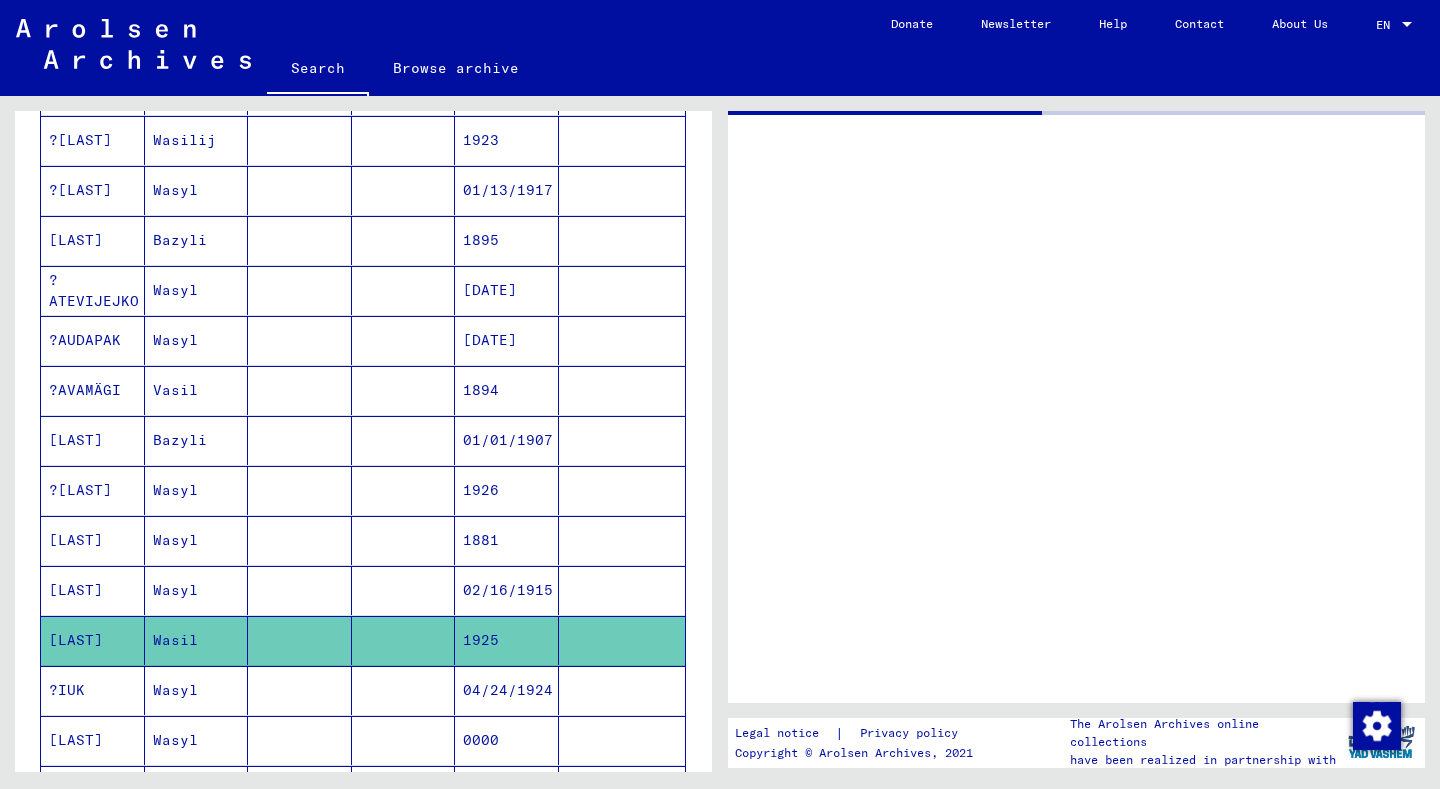 scroll, scrollTop: 0, scrollLeft: 0, axis: both 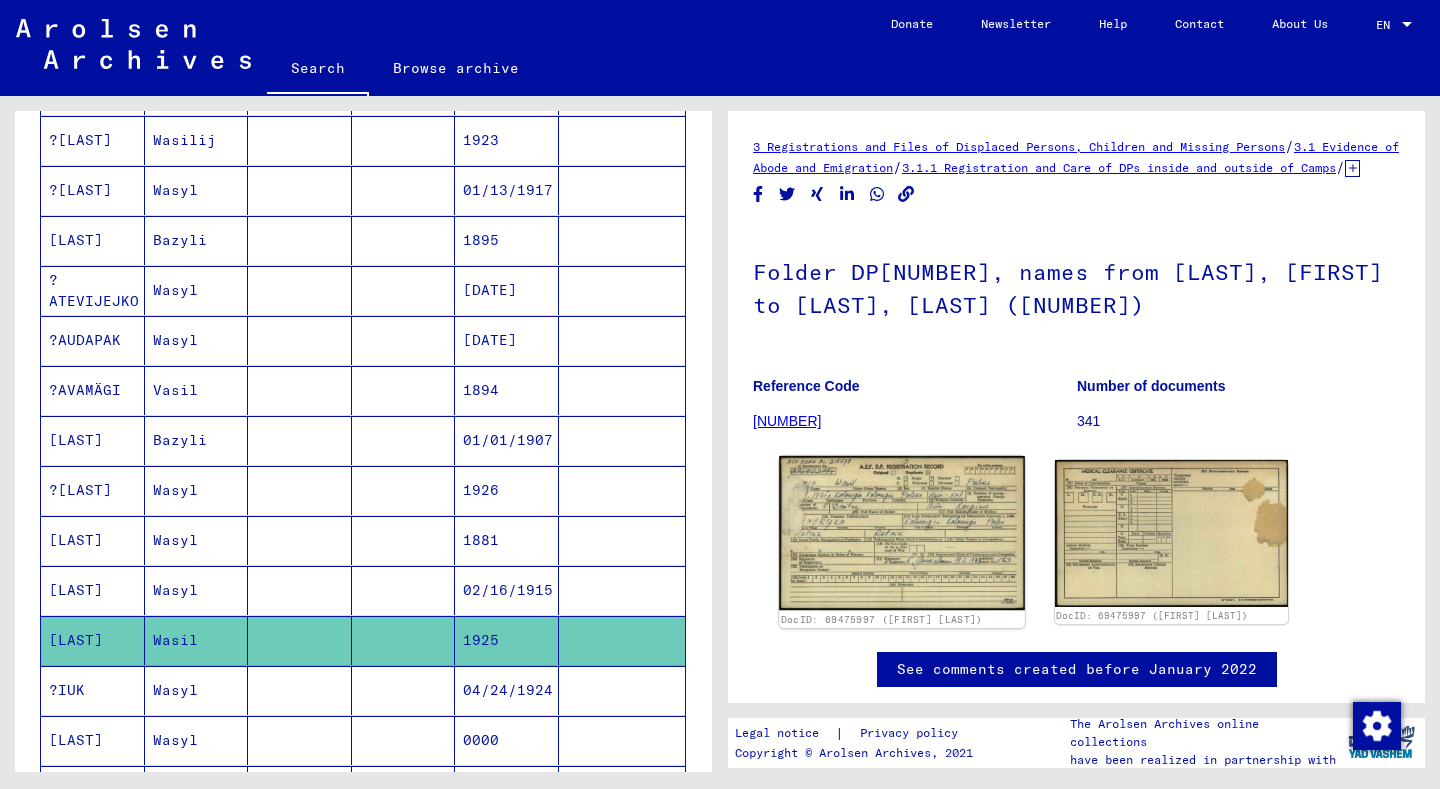 click 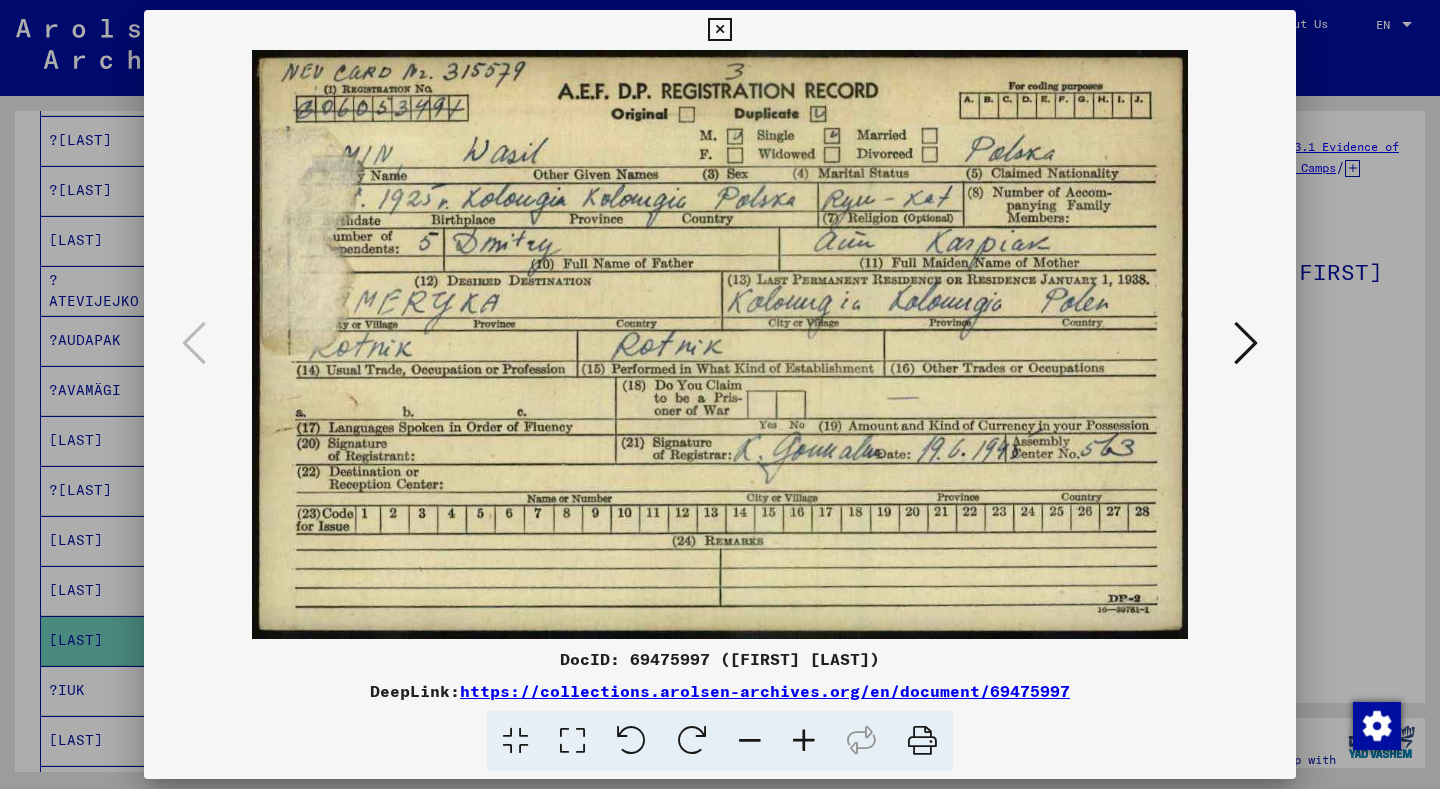 click at bounding box center (719, 30) 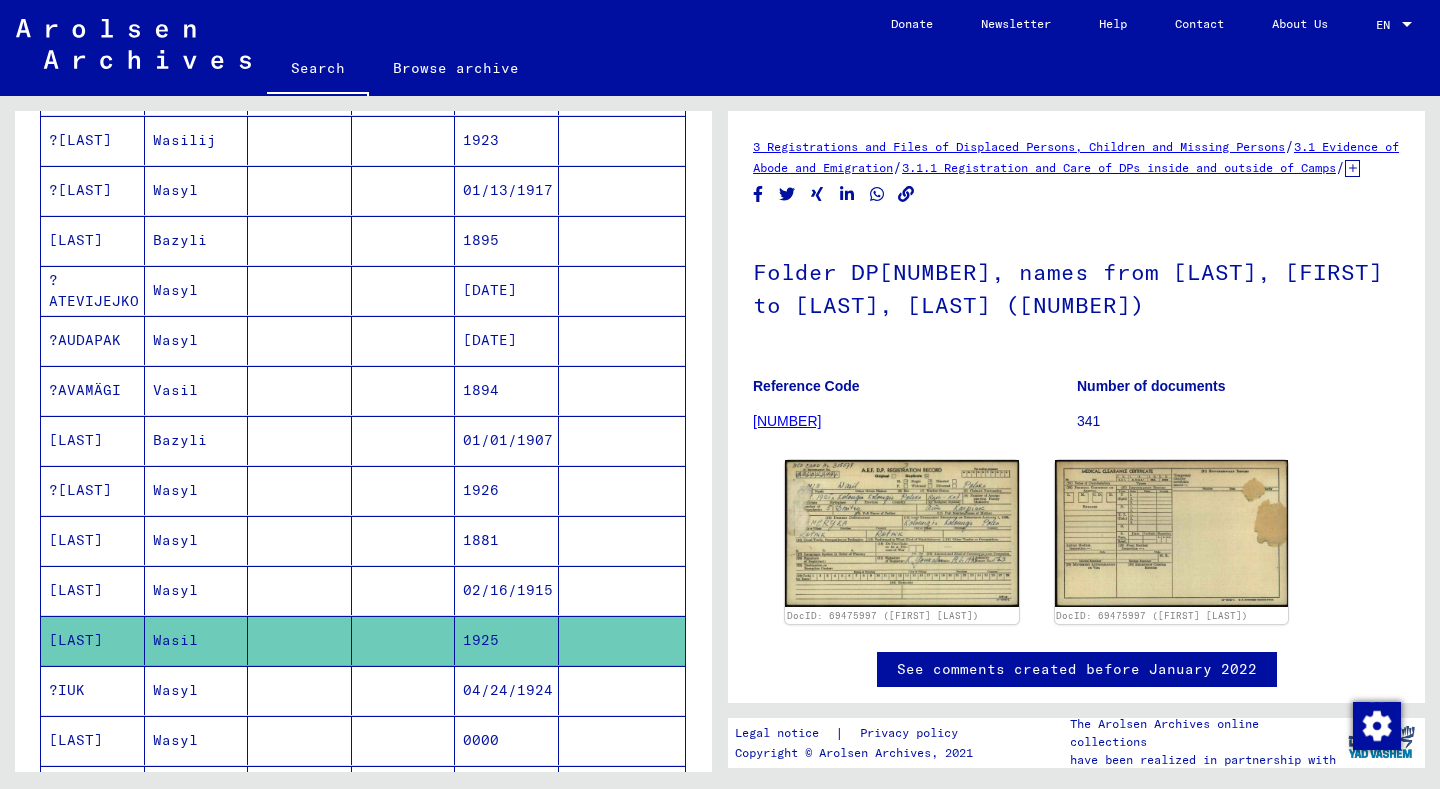 click on "Wasyl" at bounding box center [197, 640] 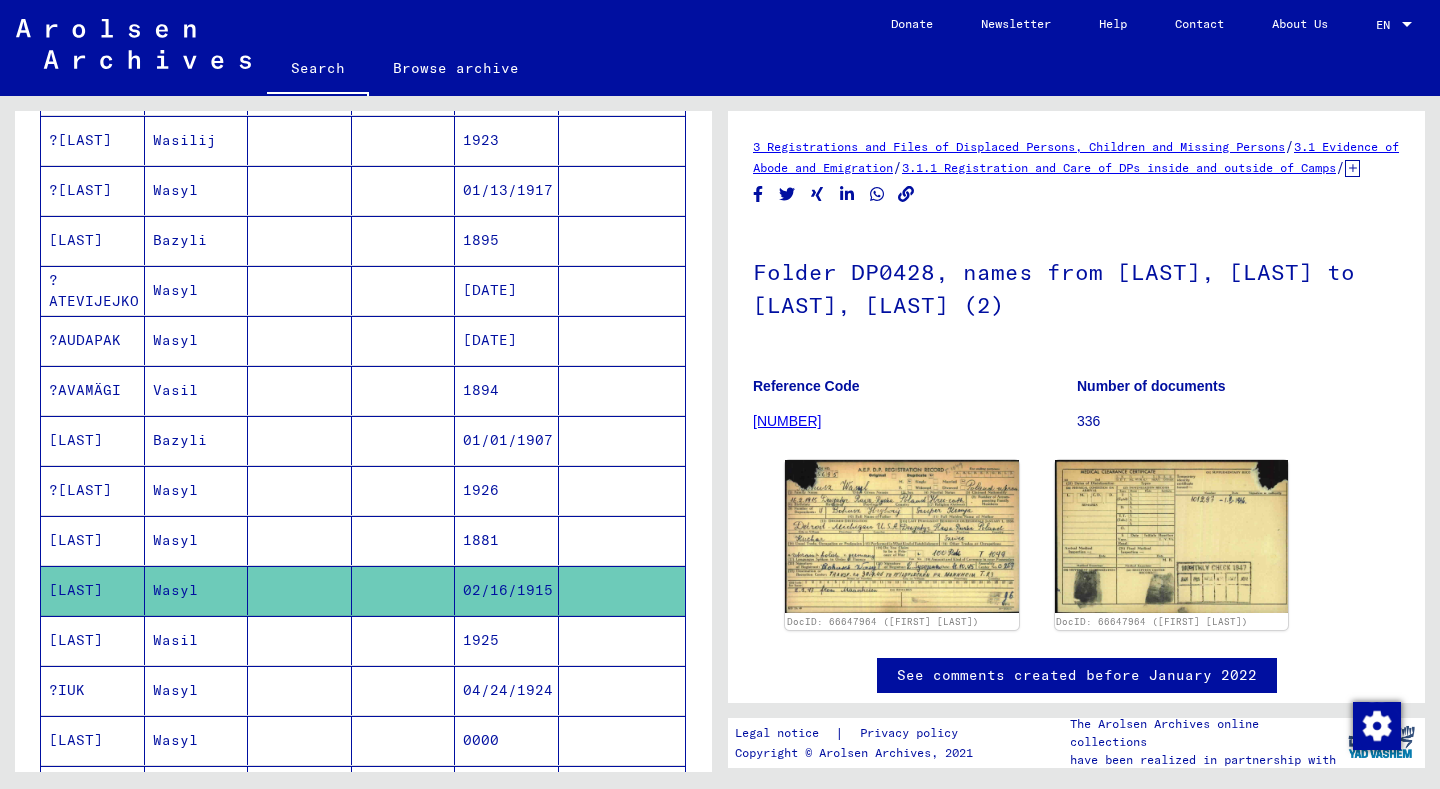 click on "Wasyl" at bounding box center (197, 590) 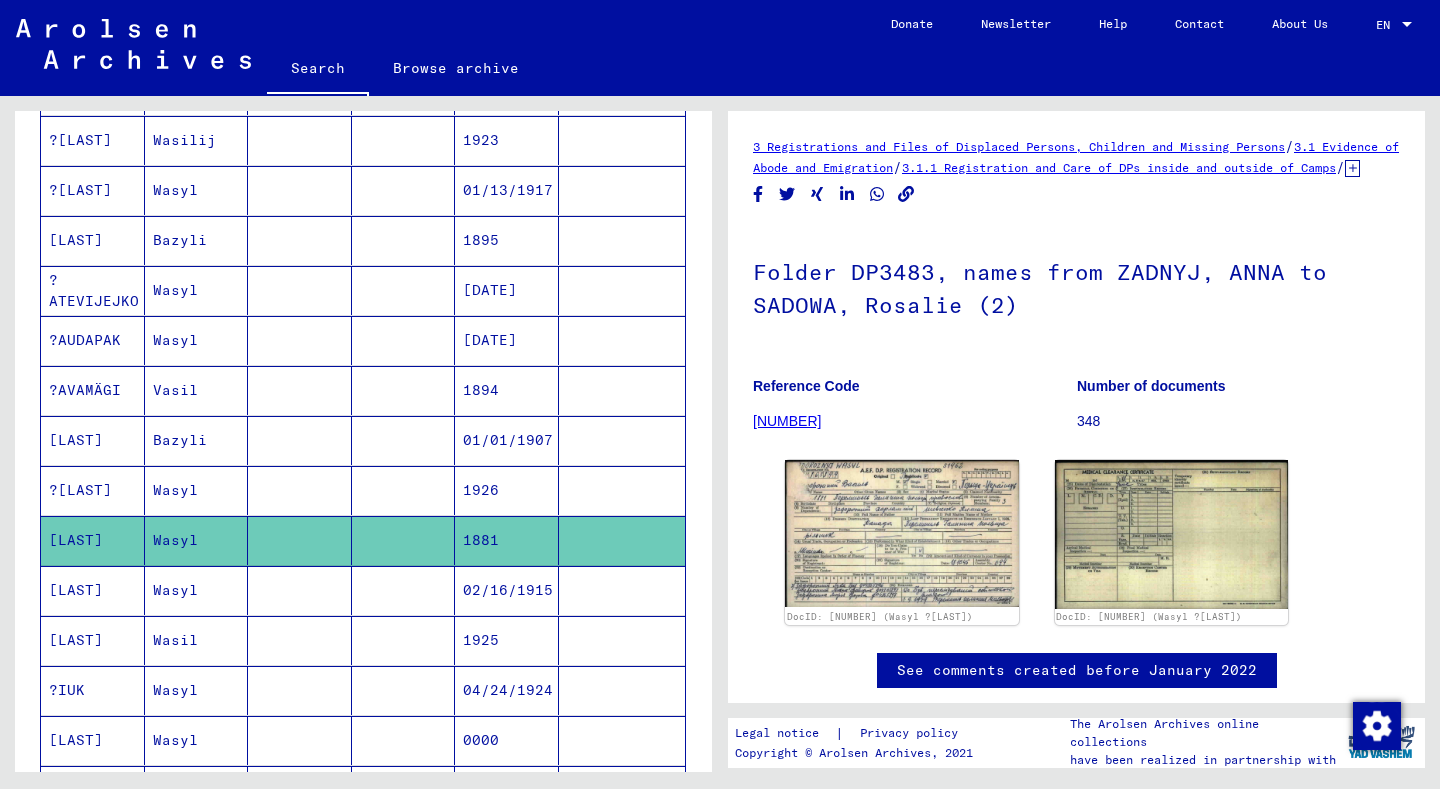 click on "Wasyl" at bounding box center (197, 540) 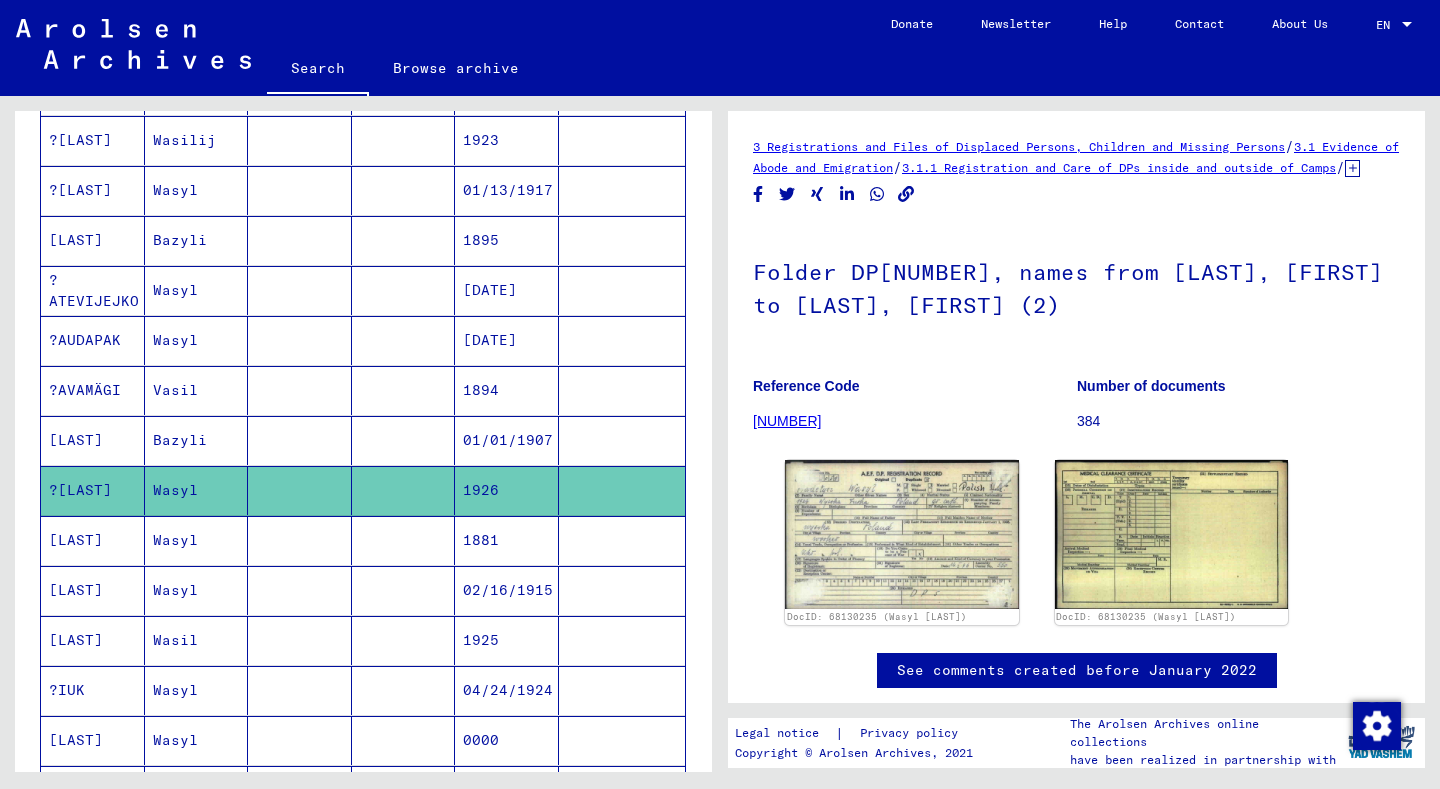 click on "Wasyl" at bounding box center [197, 240] 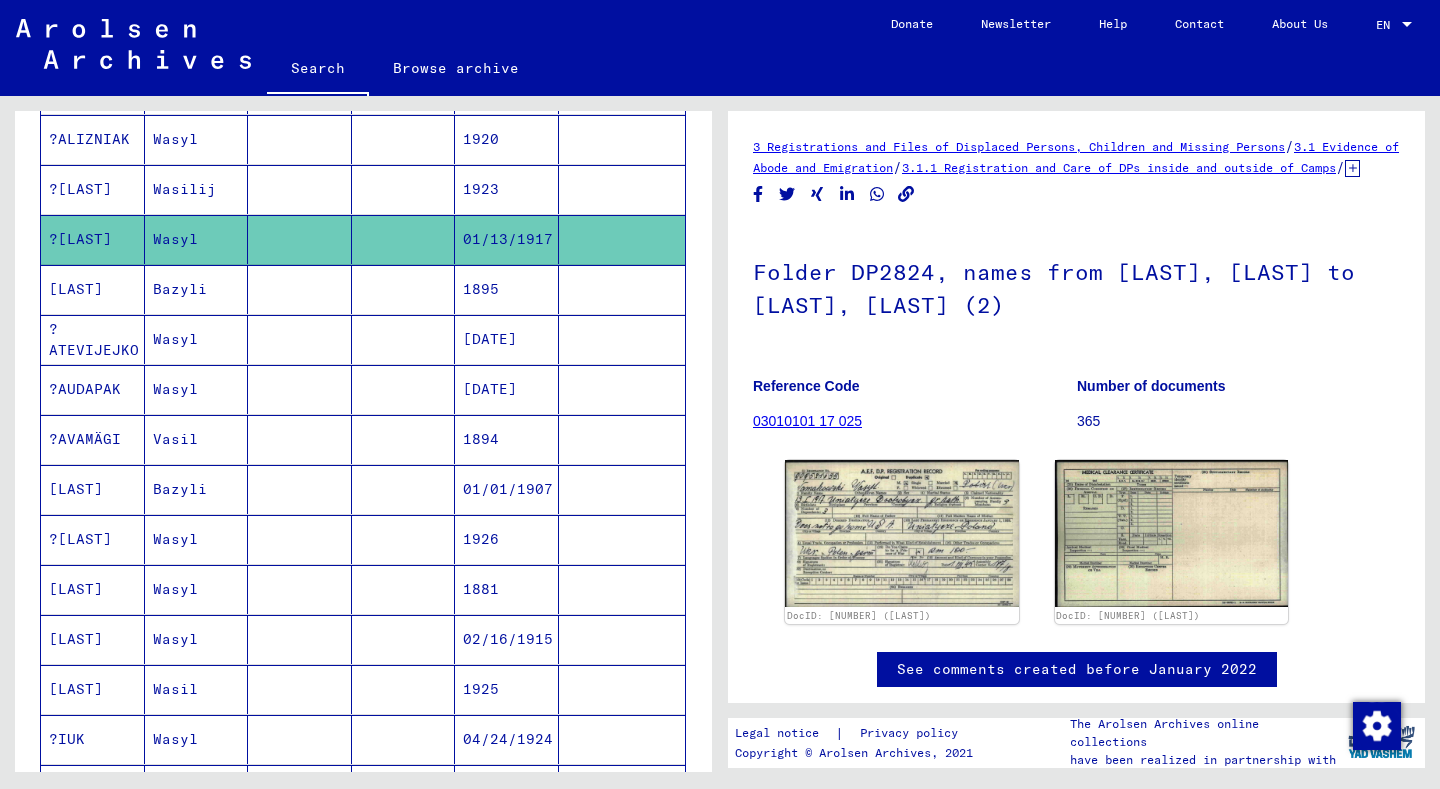 scroll, scrollTop: 571, scrollLeft: 0, axis: vertical 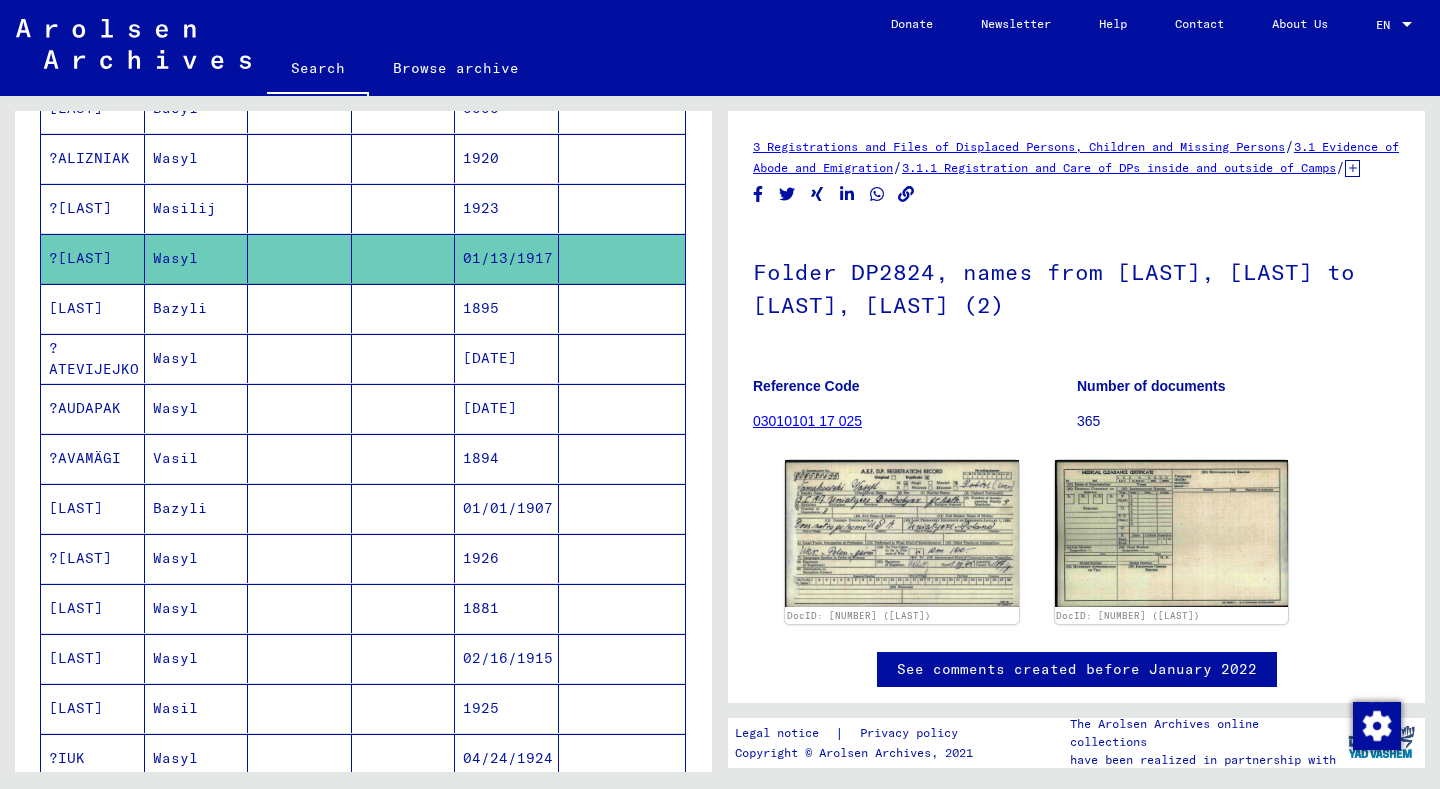 click on "Wasilij" at bounding box center (197, 258) 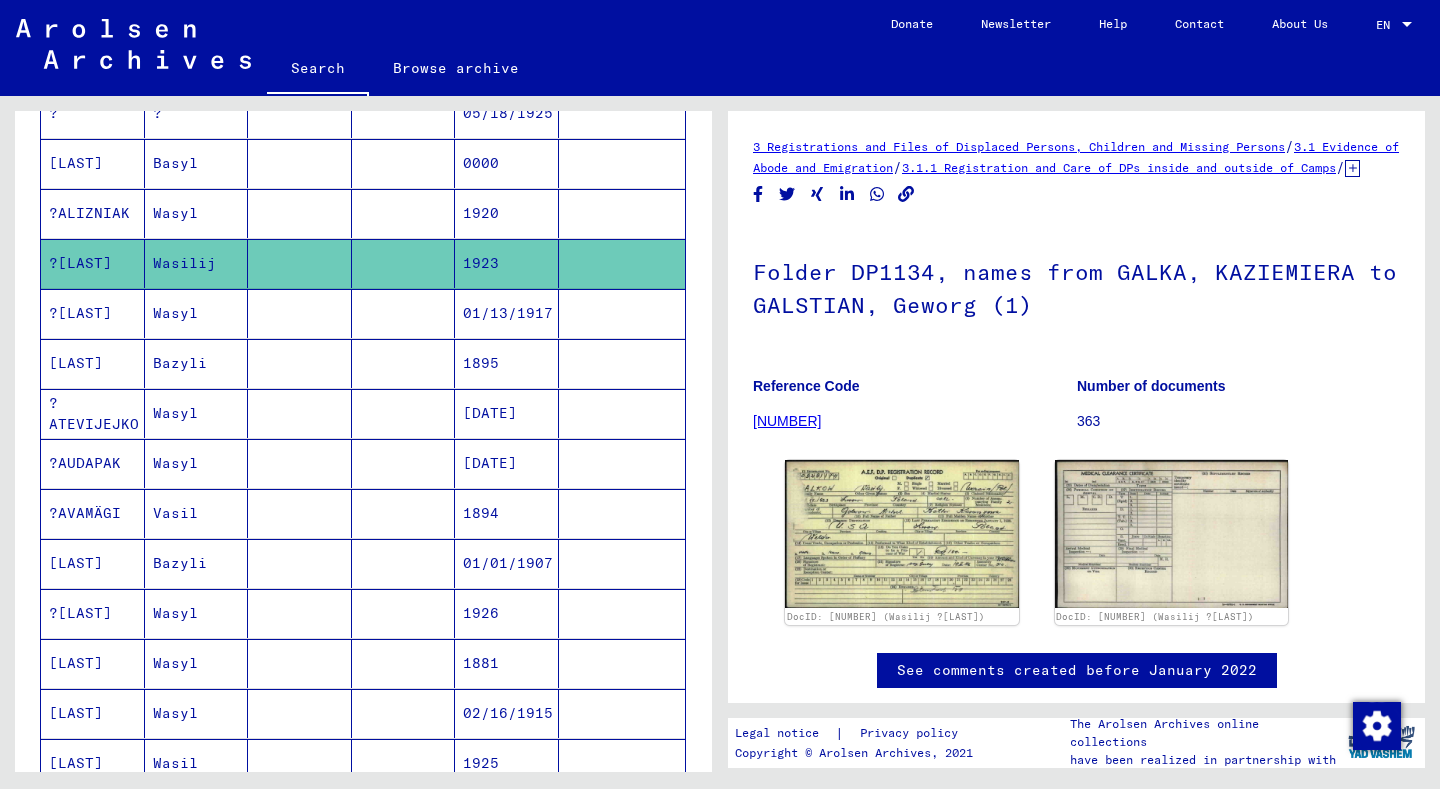 scroll, scrollTop: 512, scrollLeft: 0, axis: vertical 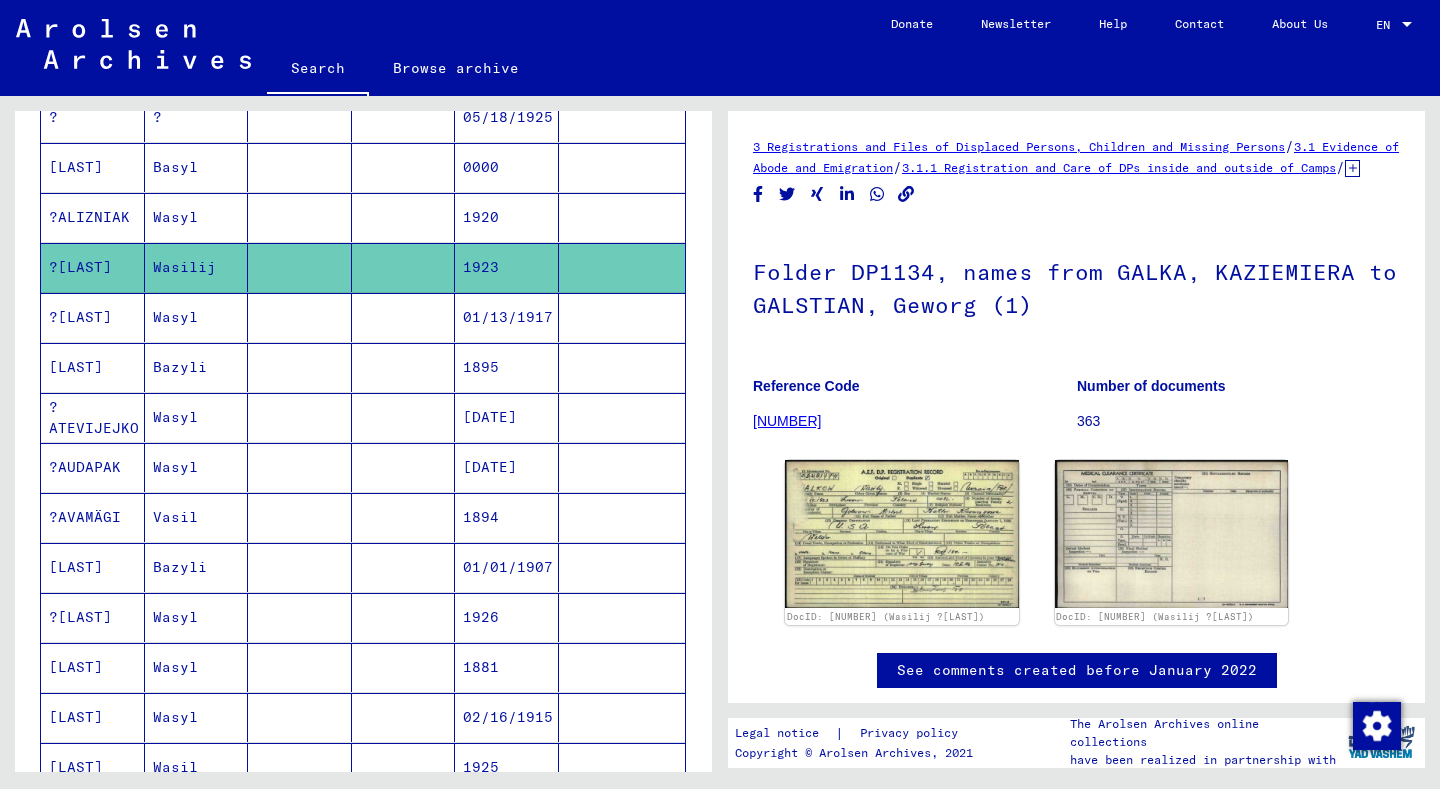 click on "Wasyl" at bounding box center [197, 267] 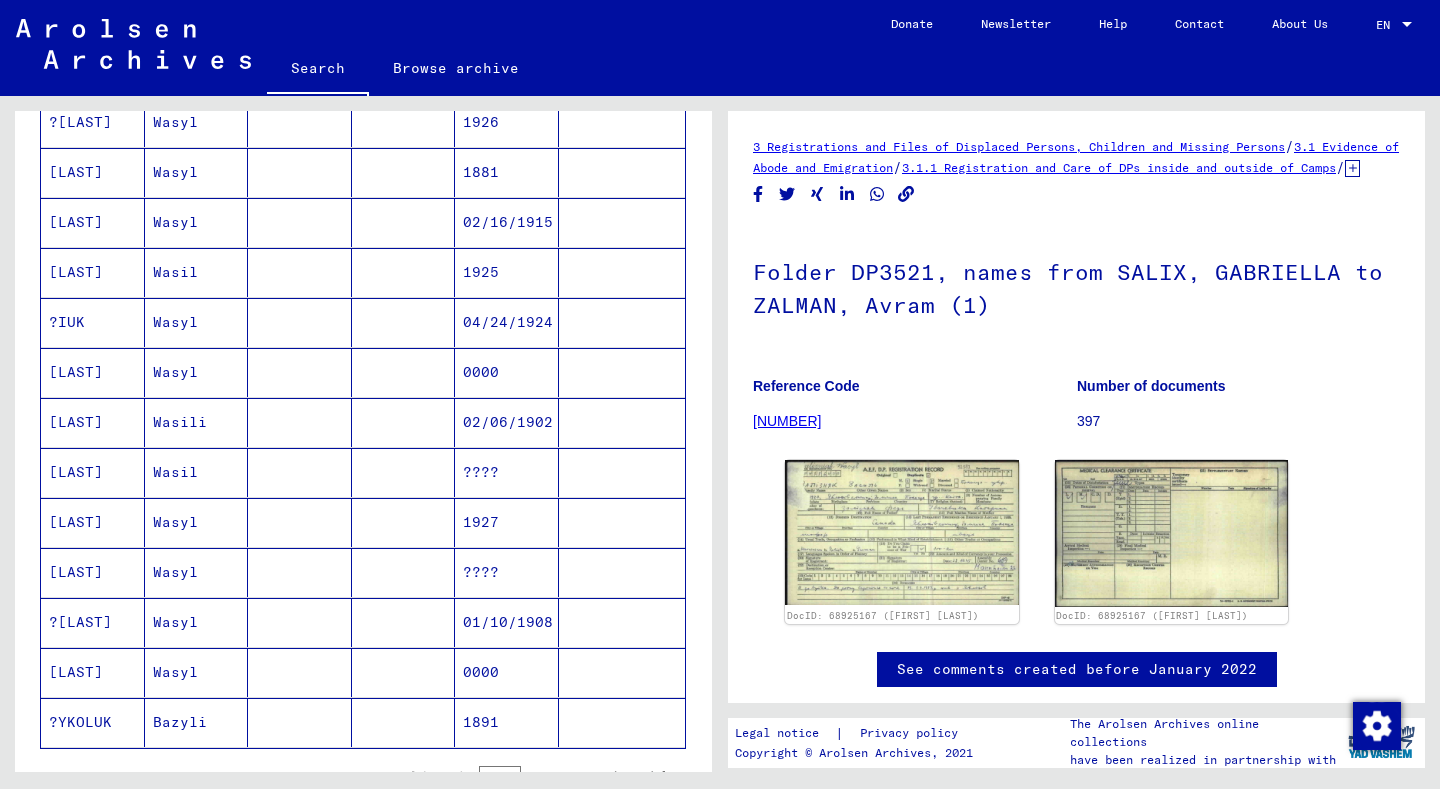 scroll, scrollTop: 1016, scrollLeft: 0, axis: vertical 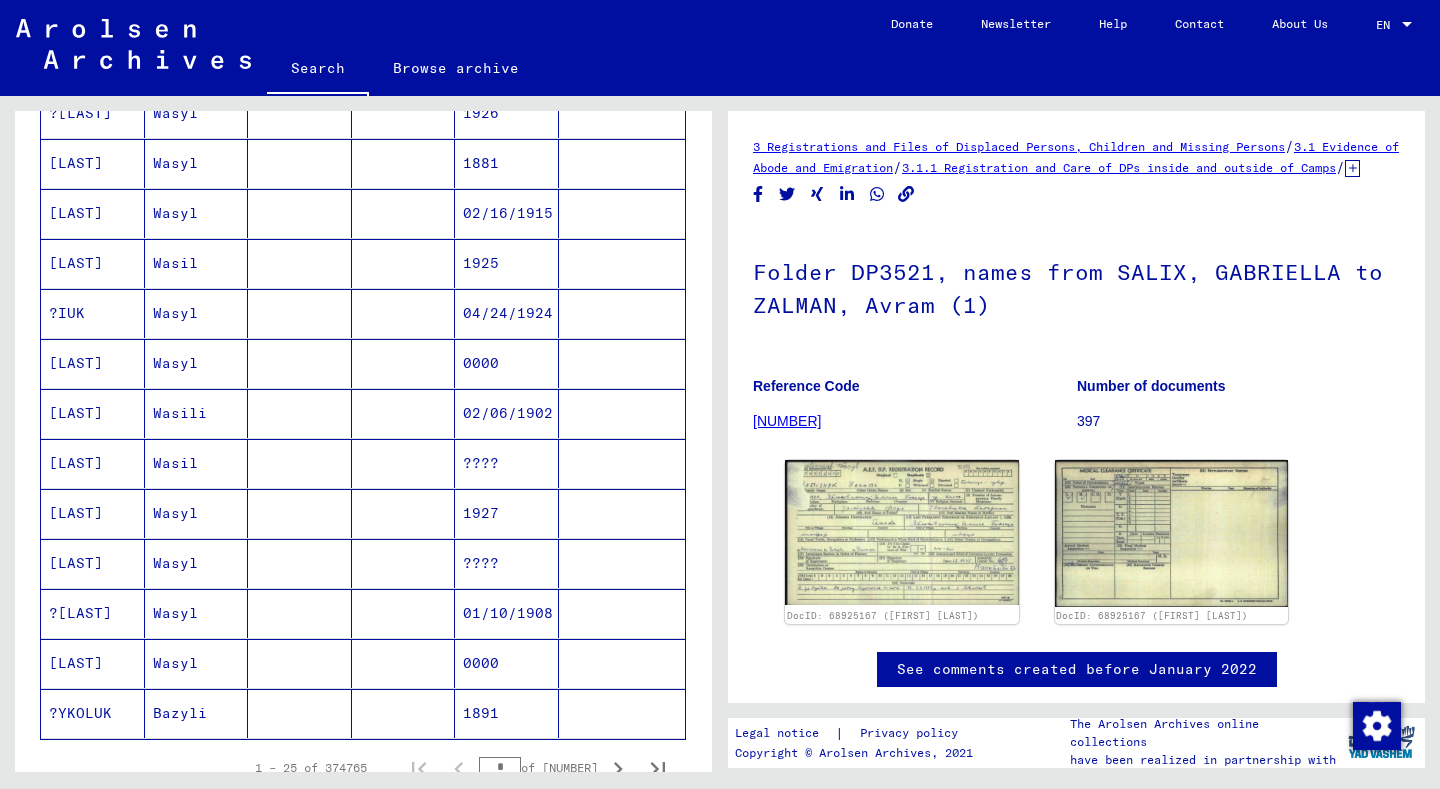 click on "Wasyl" at bounding box center [197, 613] 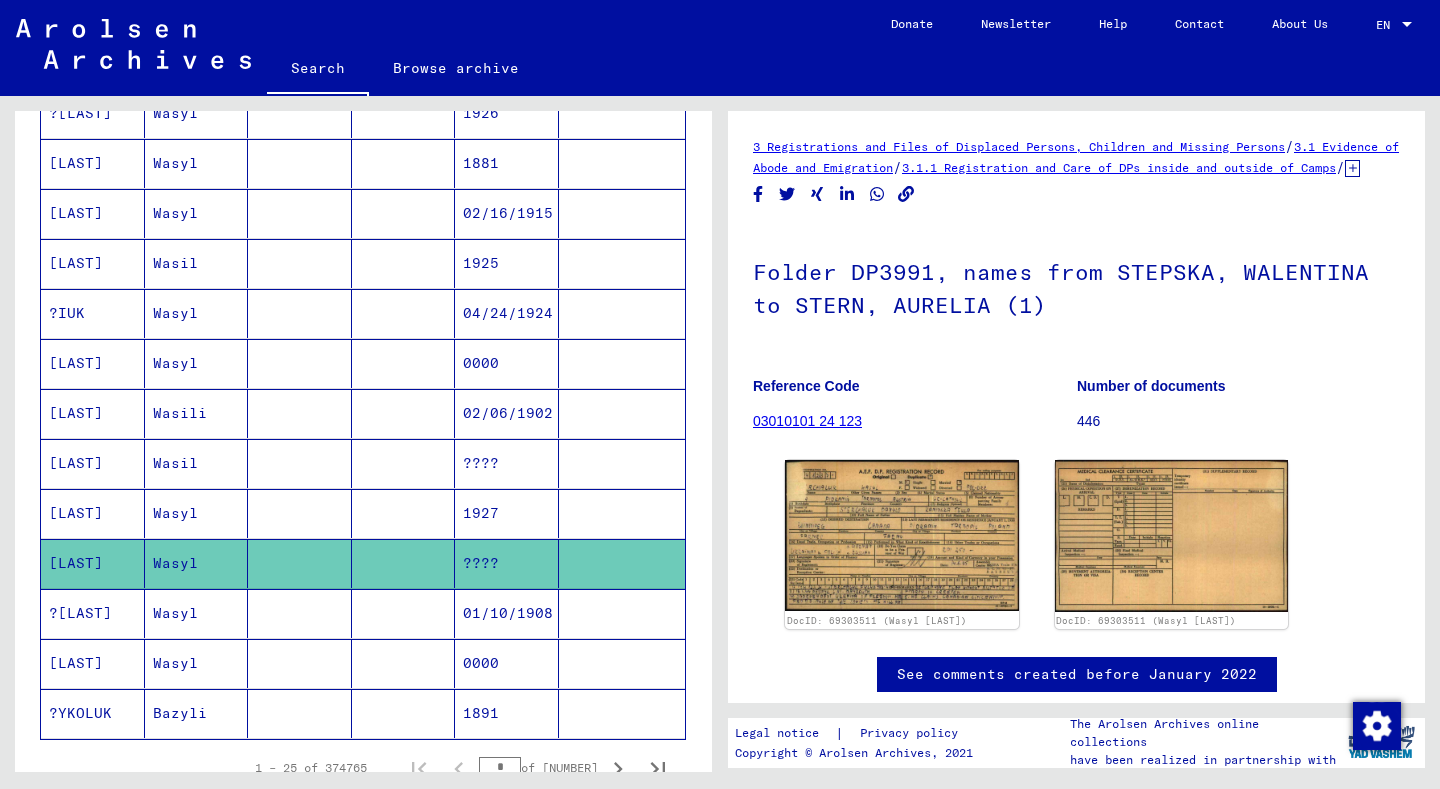 click on "Wasyl" at bounding box center (197, 563) 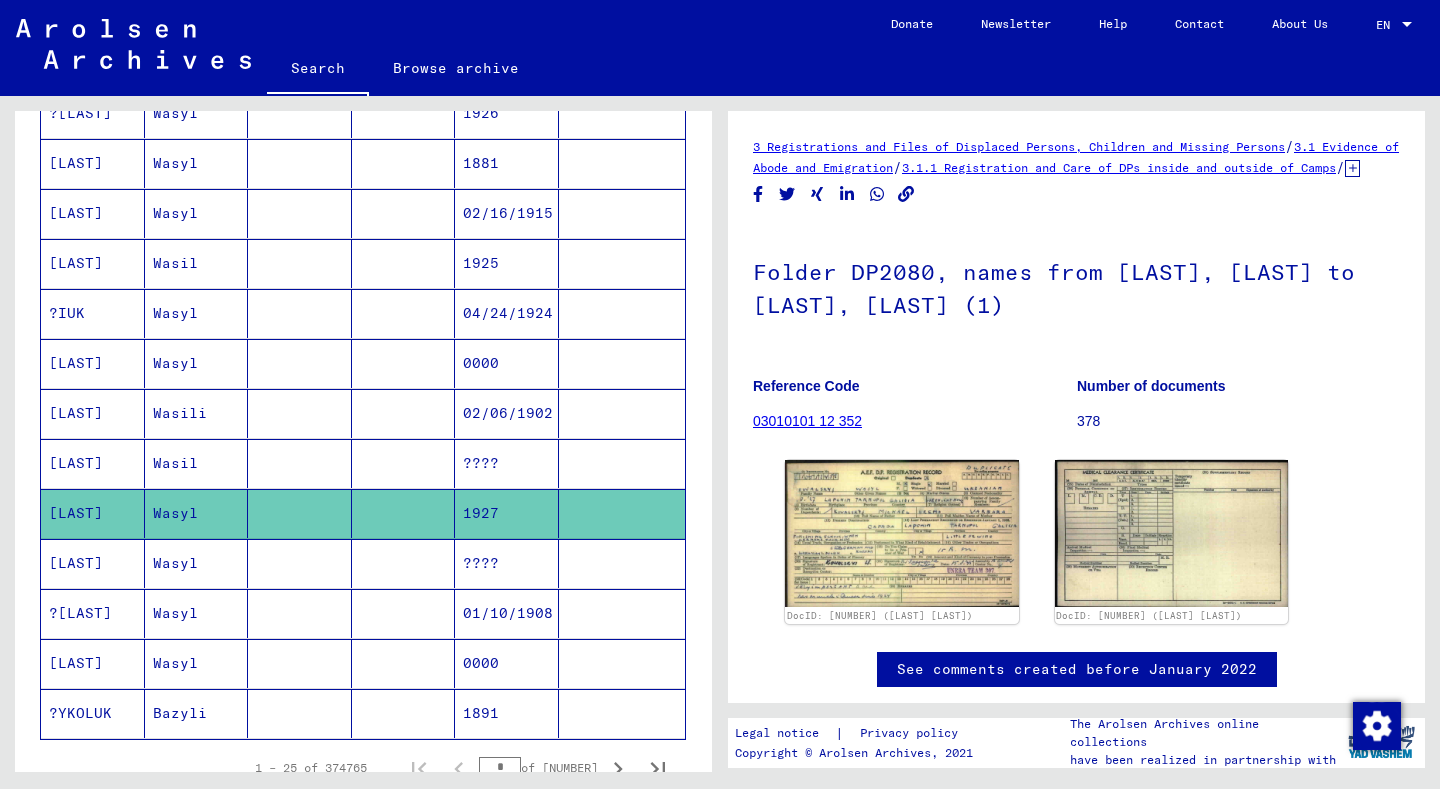 click on "Wasil" at bounding box center [197, 513] 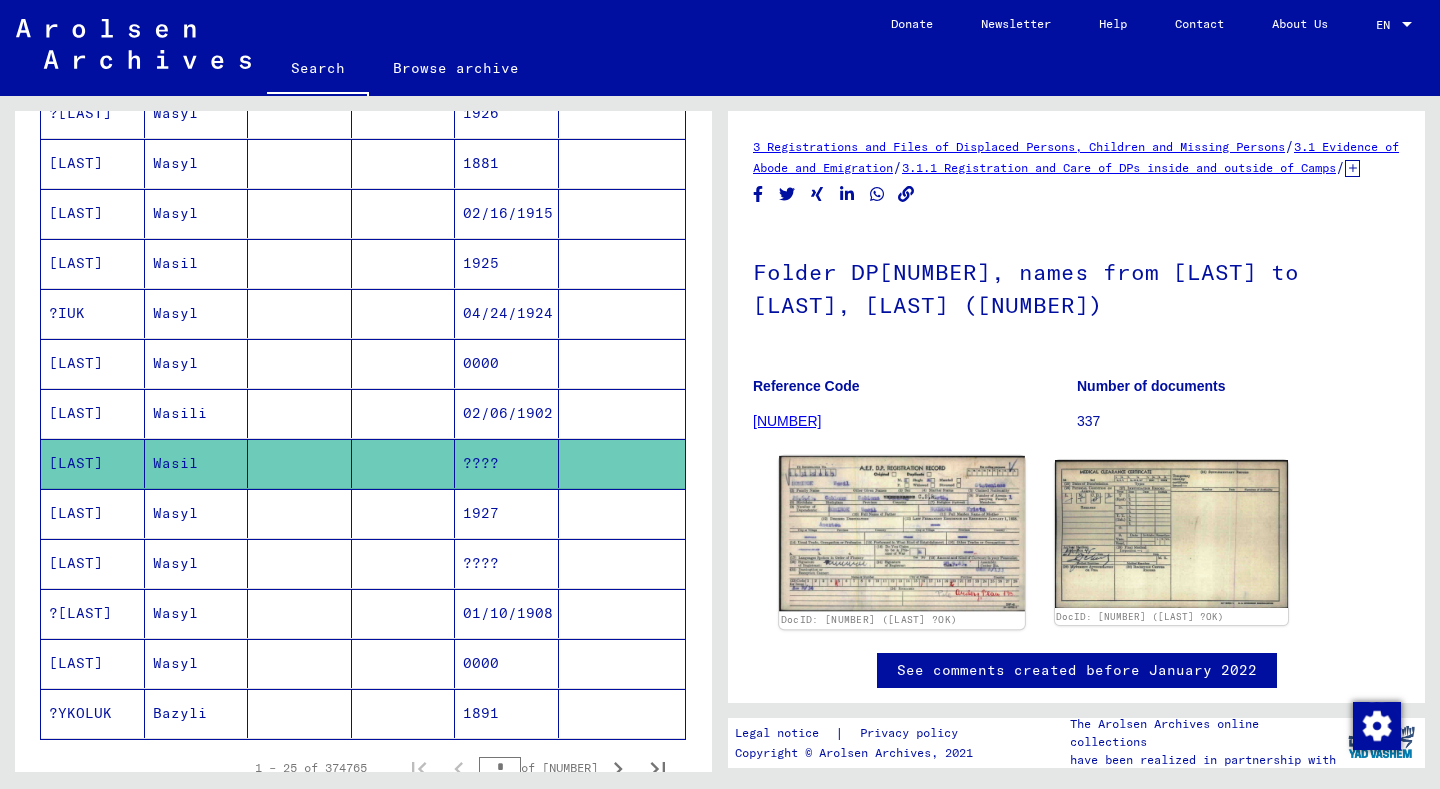 click 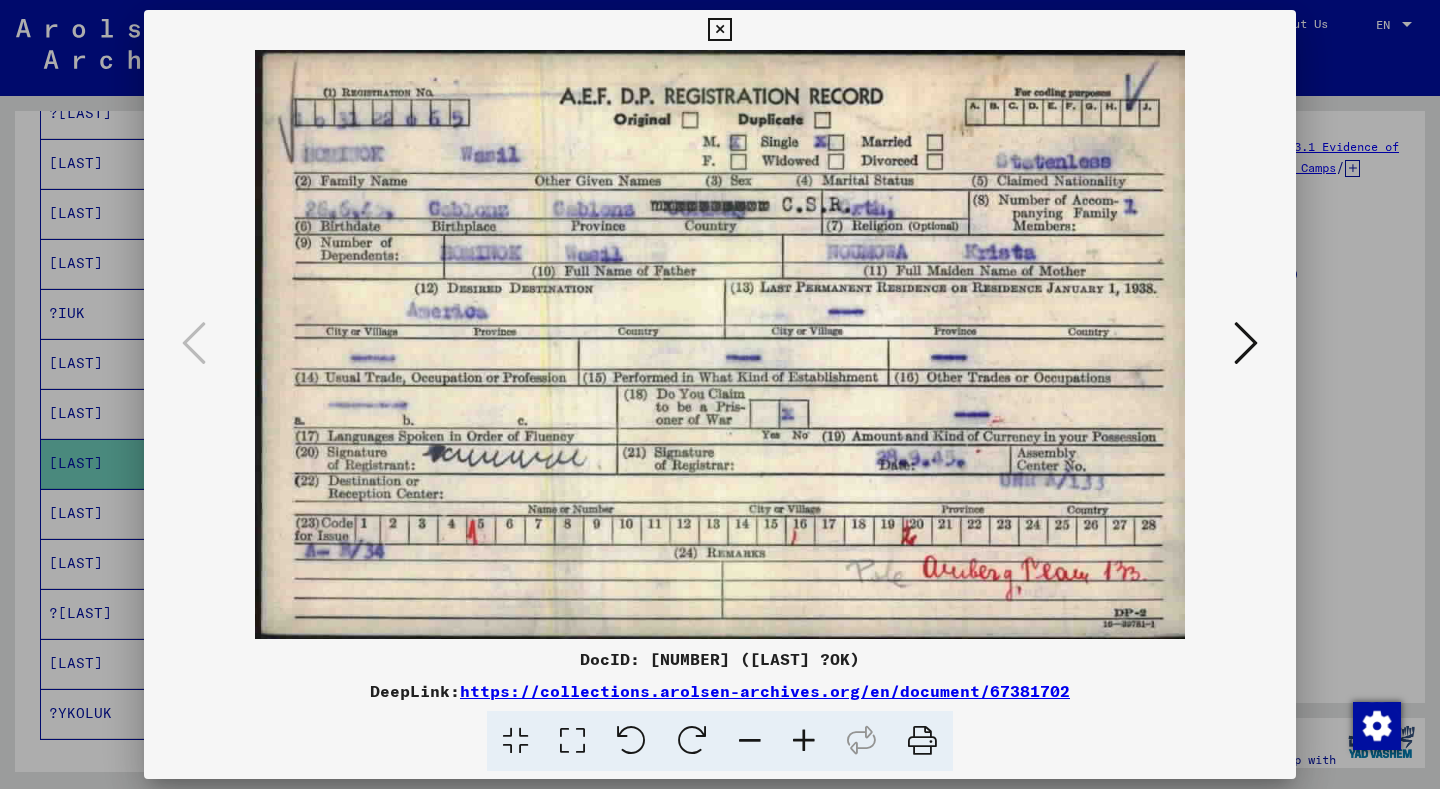 click at bounding box center (719, 30) 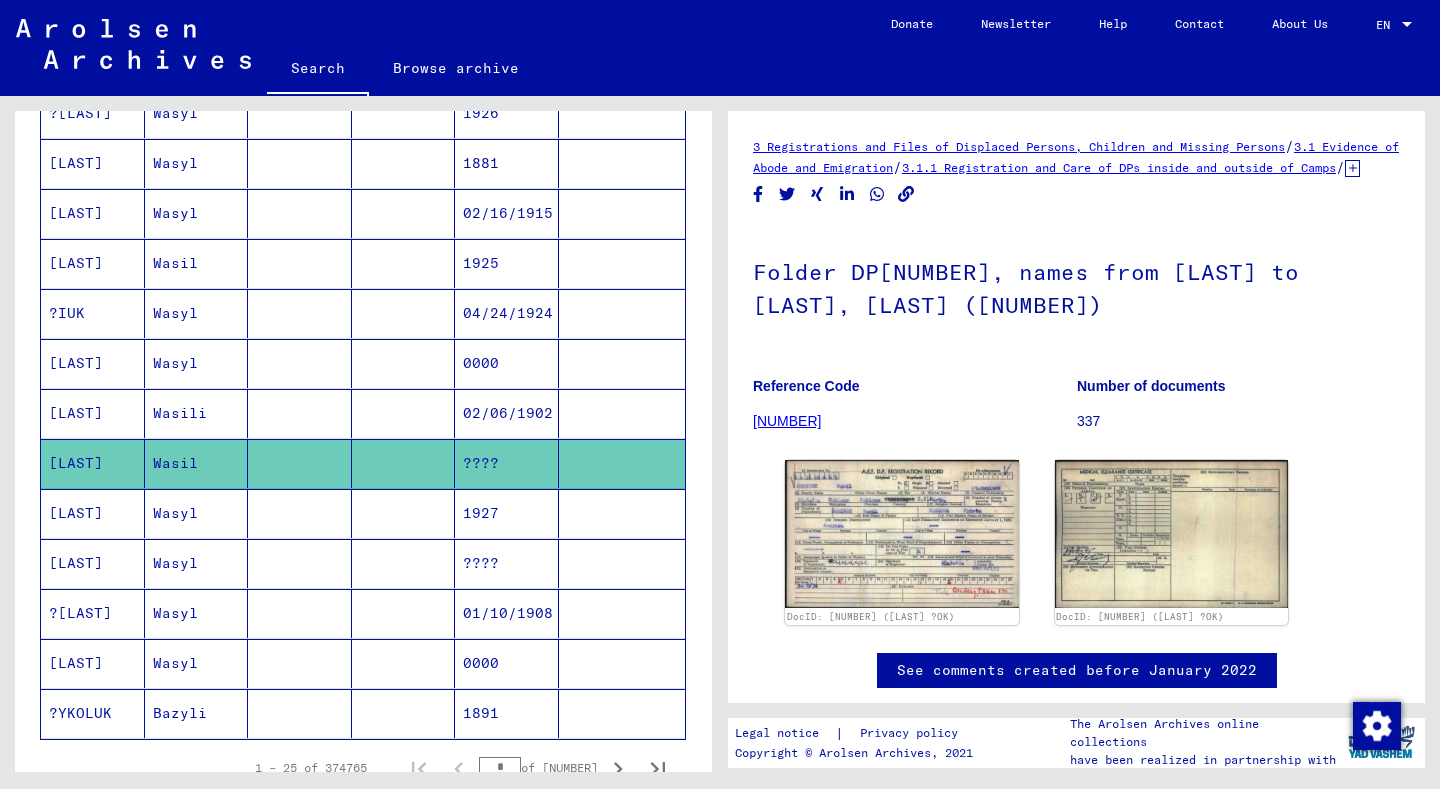 click on "Wasili" at bounding box center [197, 463] 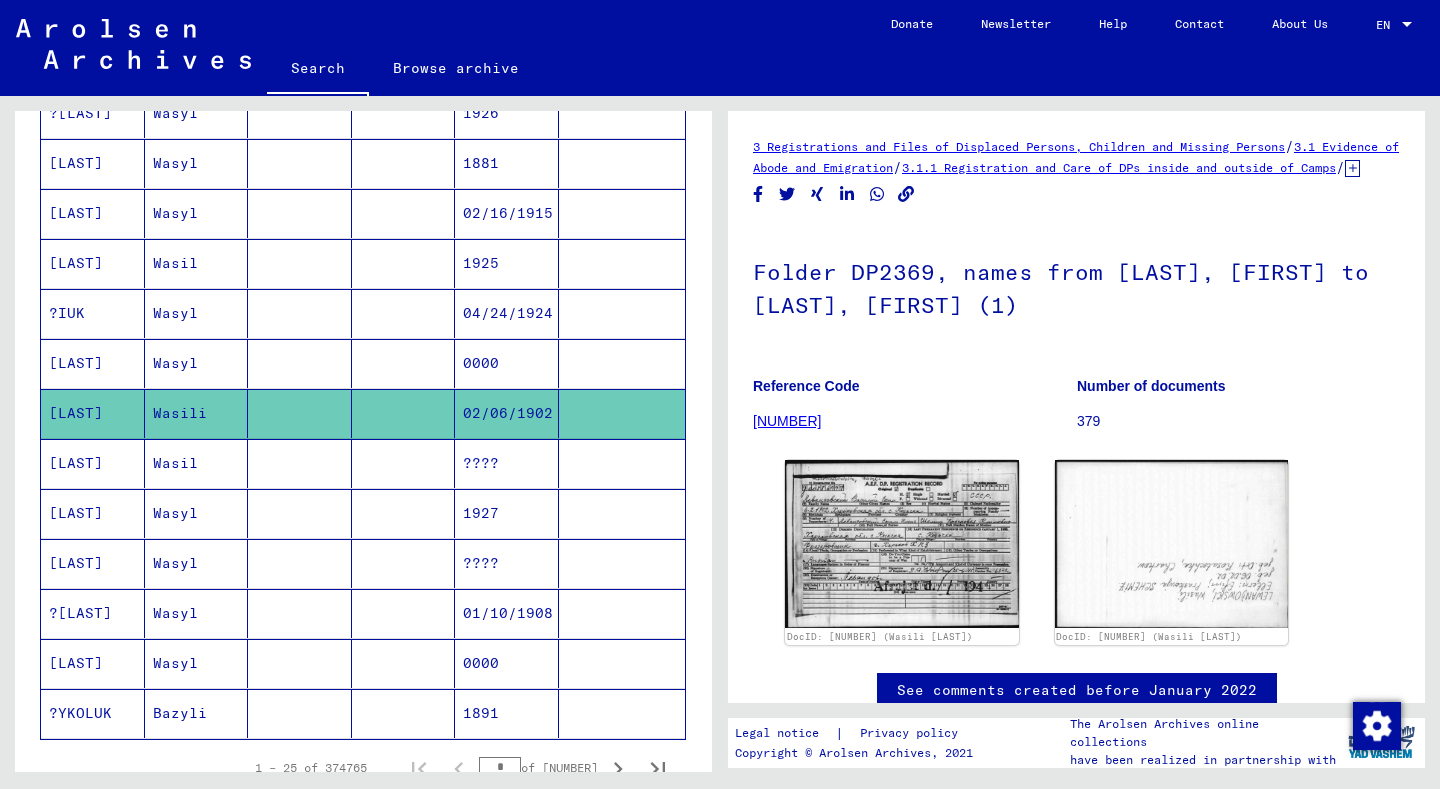 click on "Bazyli" 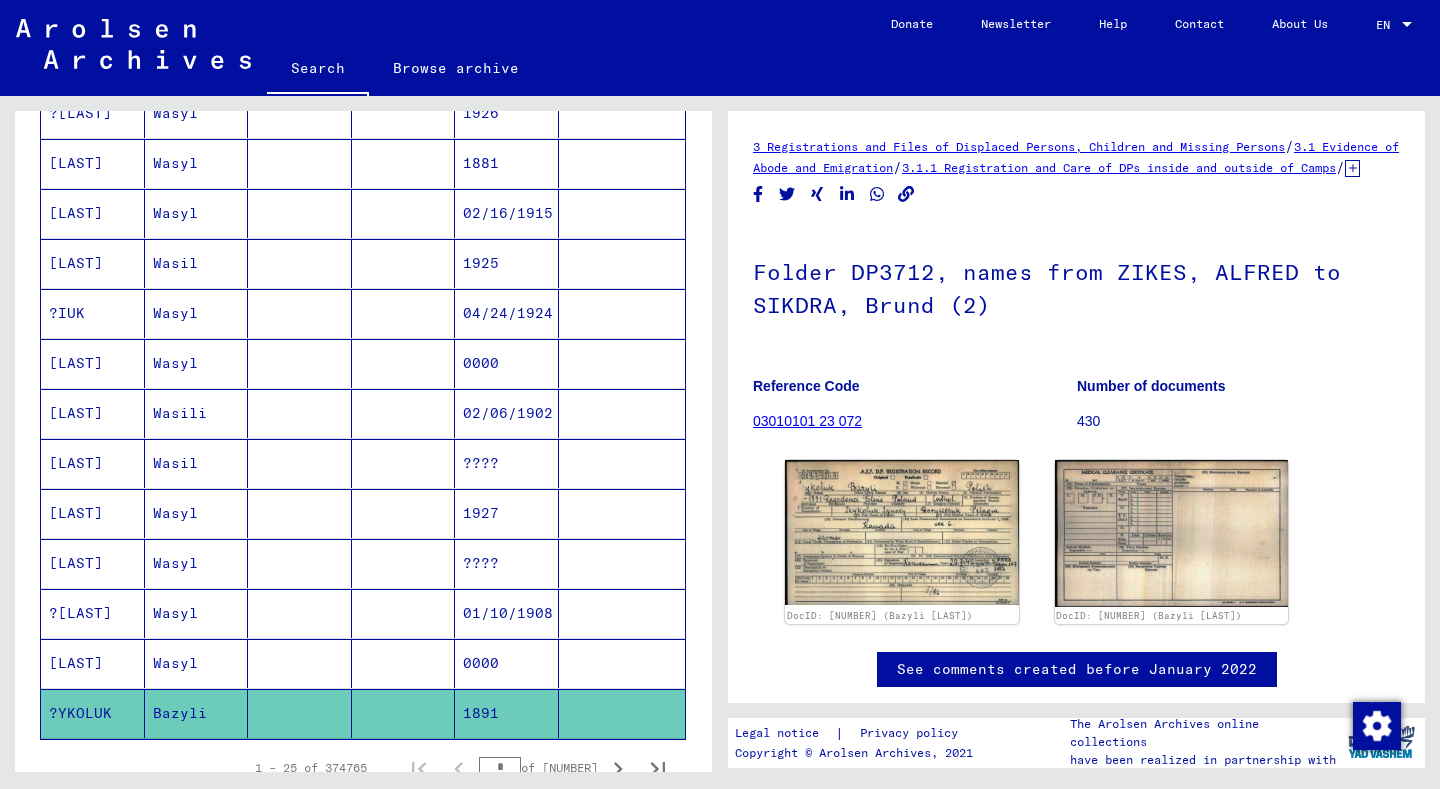 click on "Wasyl" at bounding box center [197, 713] 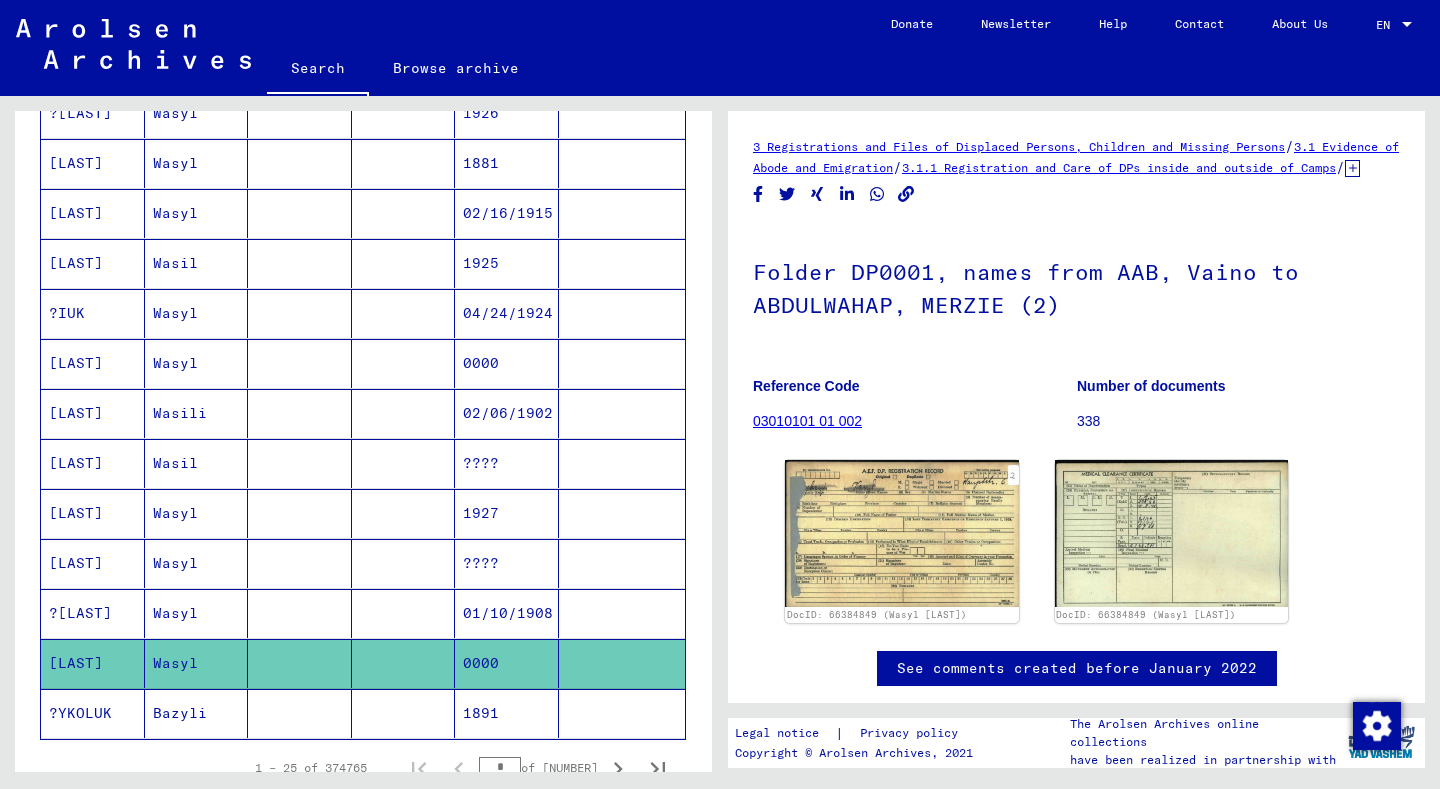 click on "Wasyl" at bounding box center (197, 663) 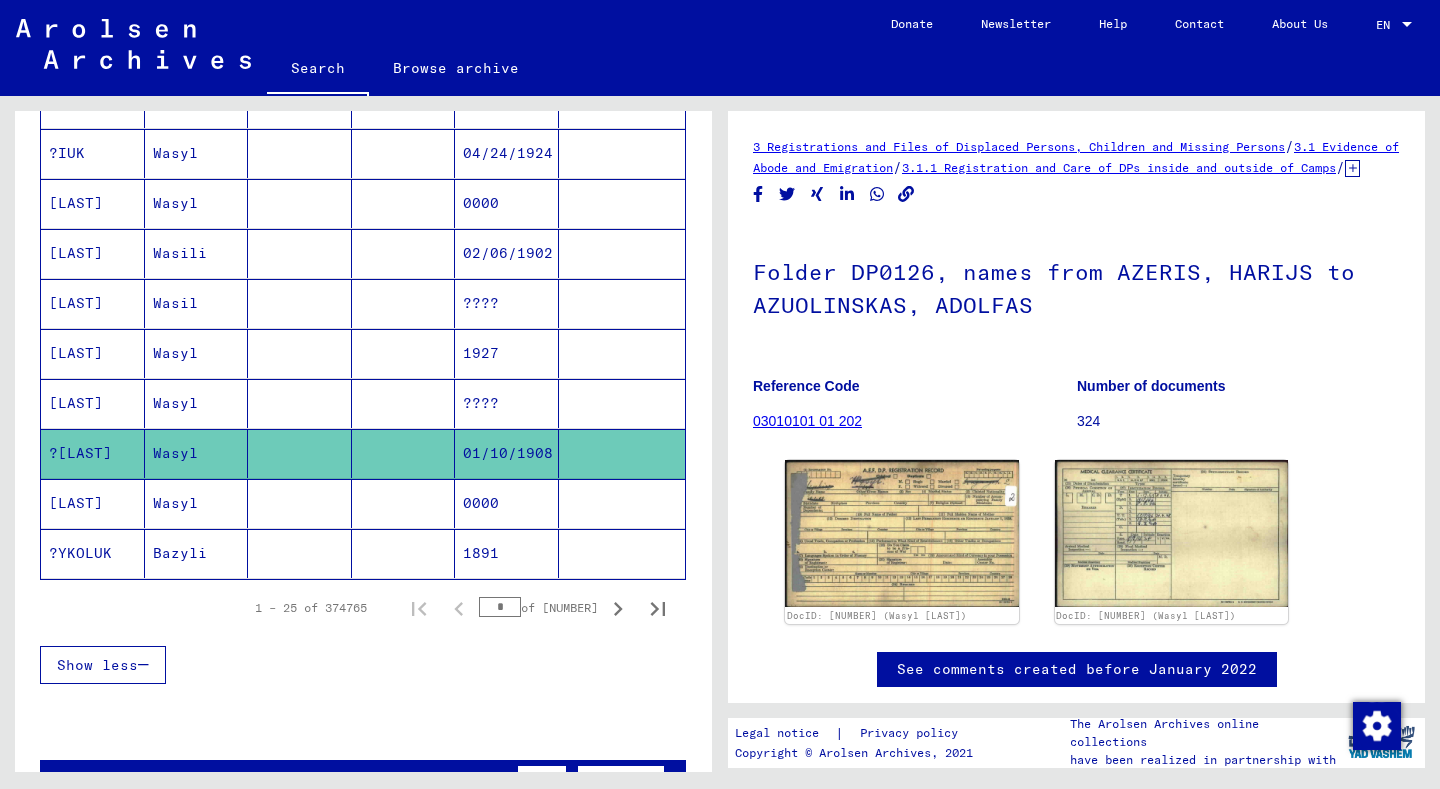 scroll, scrollTop: 1212, scrollLeft: 0, axis: vertical 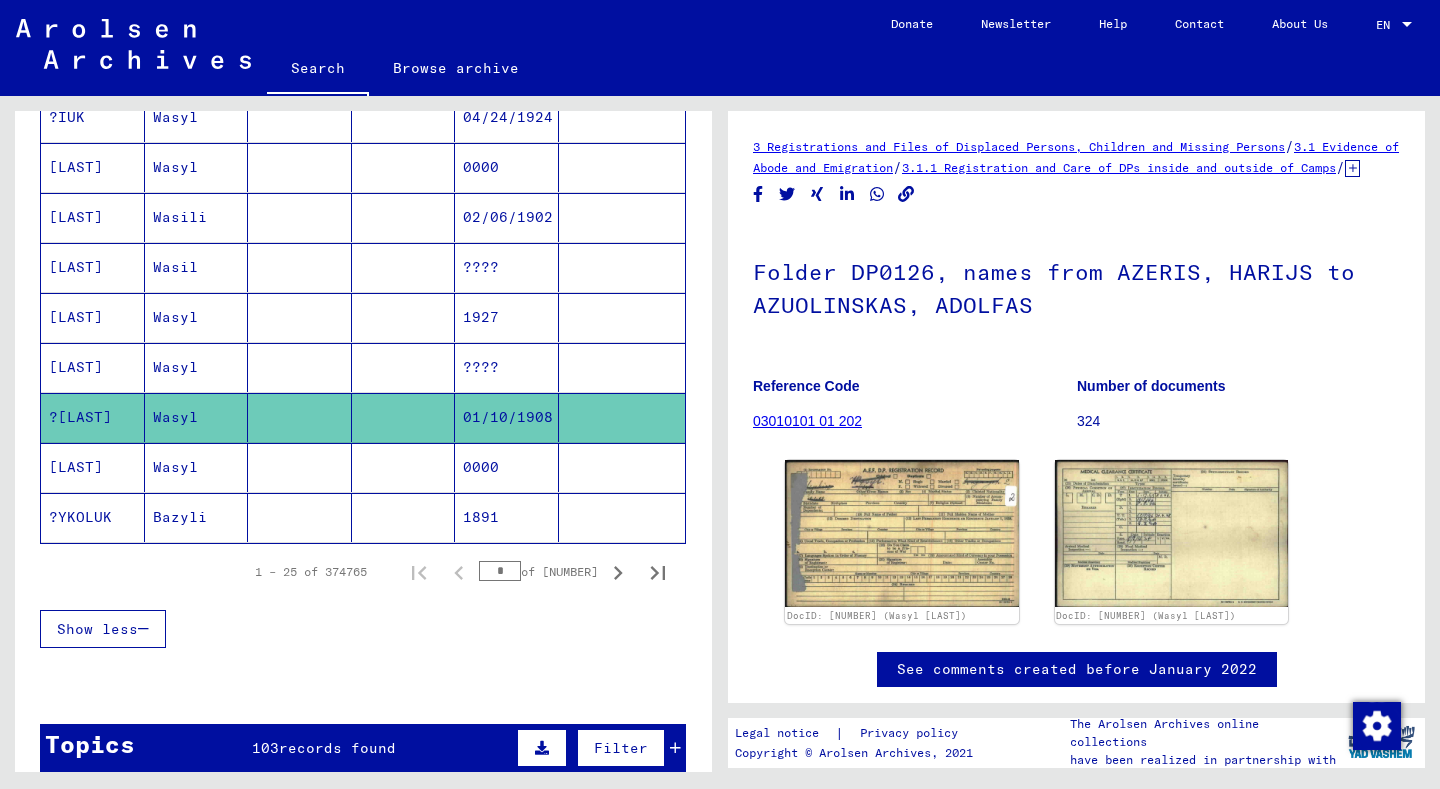 click 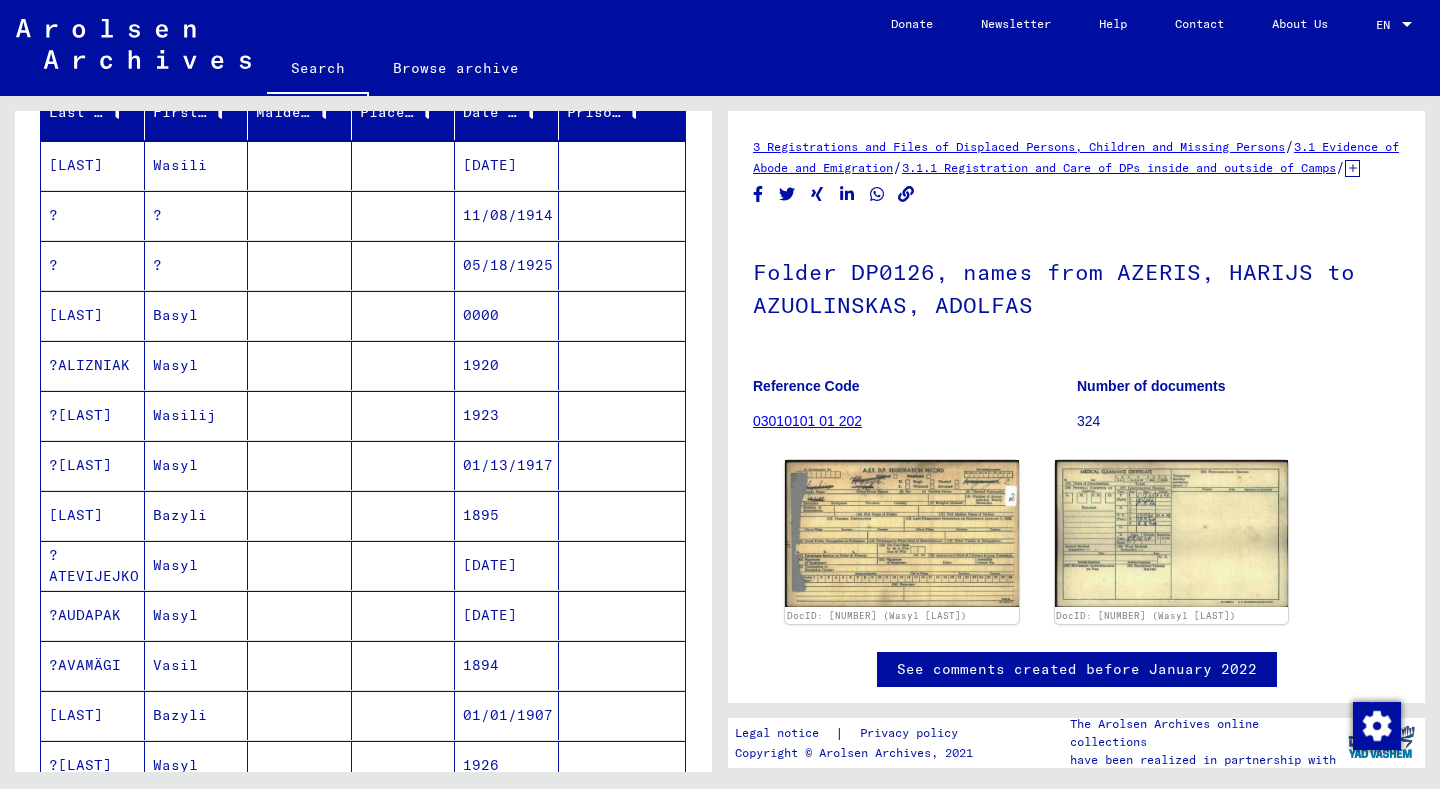 scroll, scrollTop: 359, scrollLeft: 0, axis: vertical 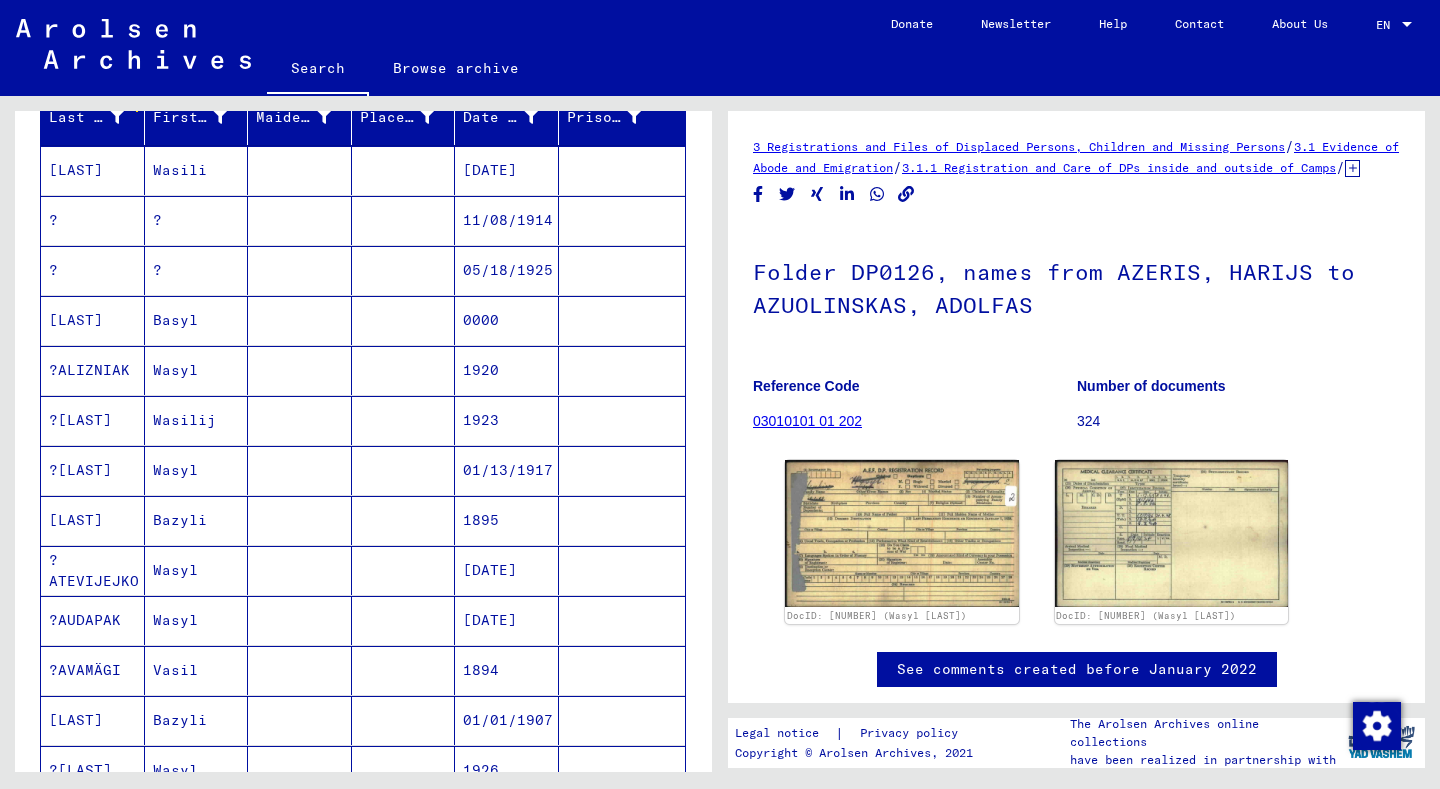 click on "?" at bounding box center [197, 320] 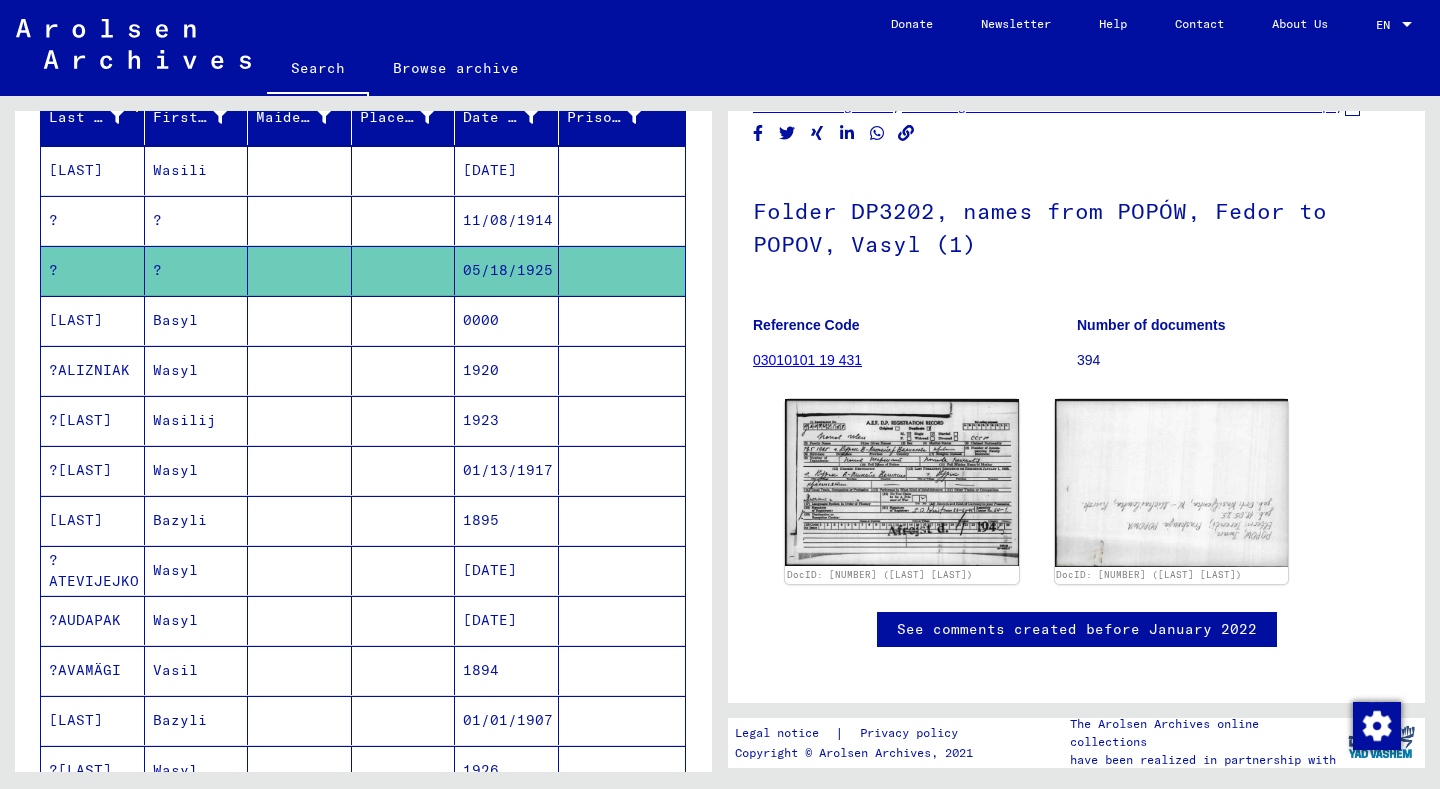 scroll, scrollTop: 65, scrollLeft: 0, axis: vertical 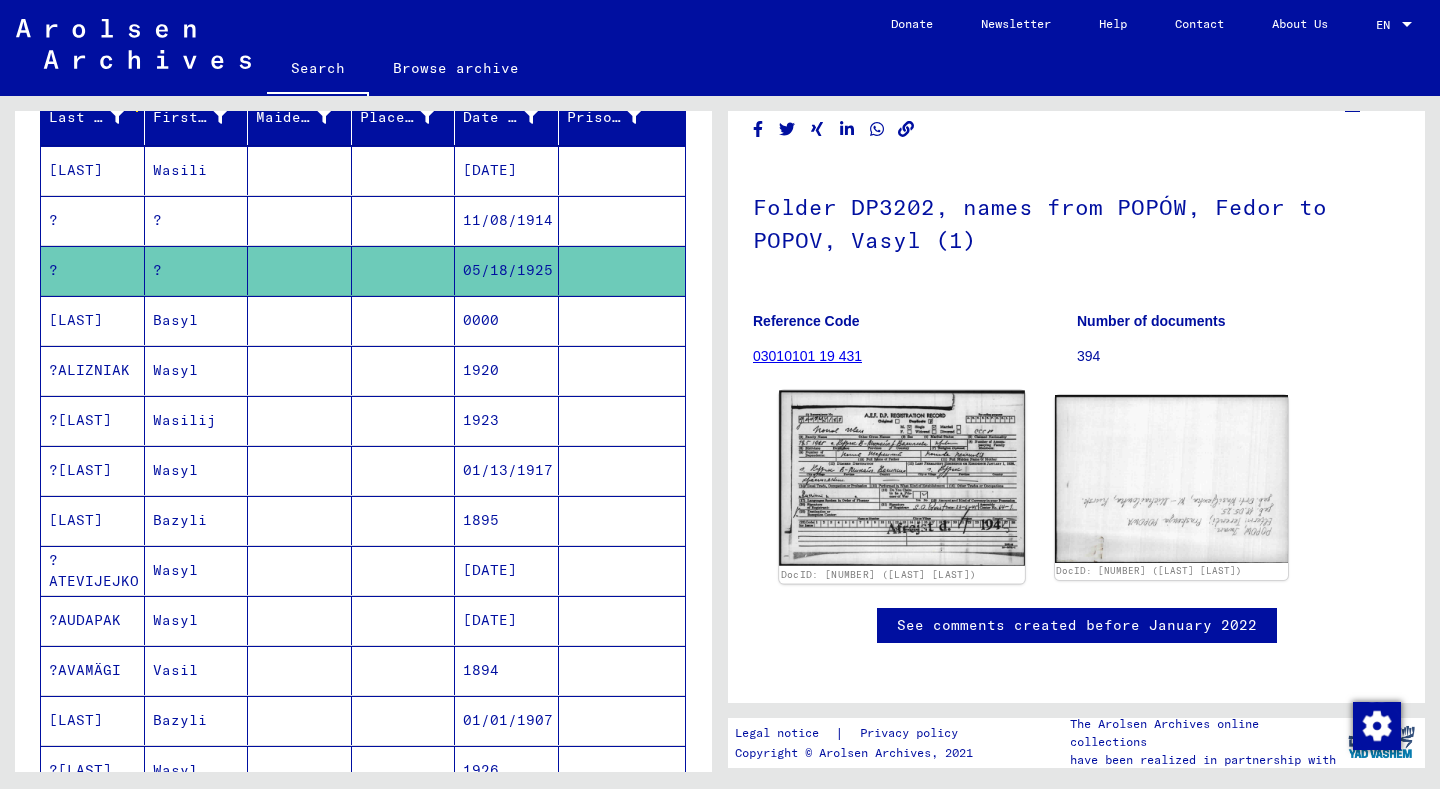 click 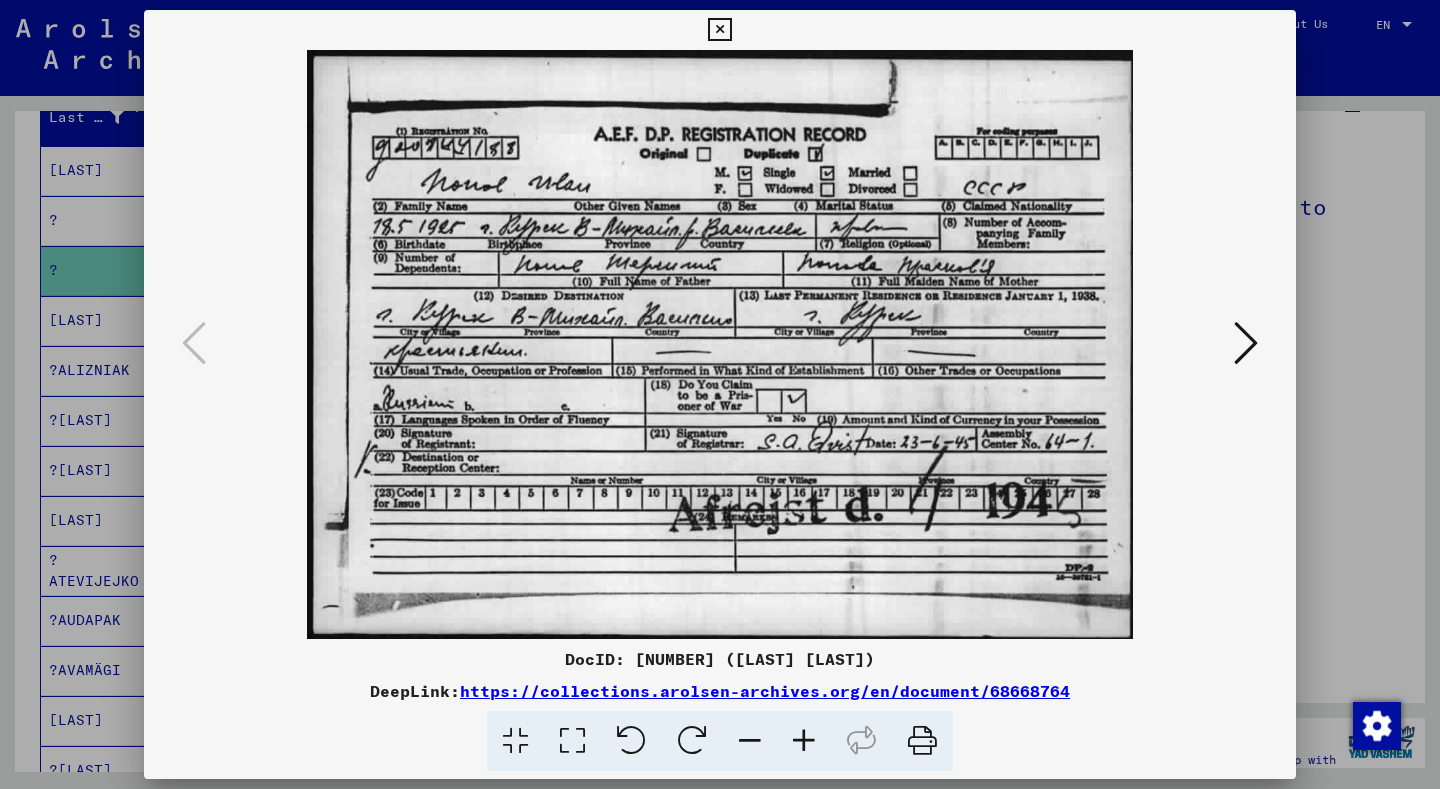 click at bounding box center (720, 344) 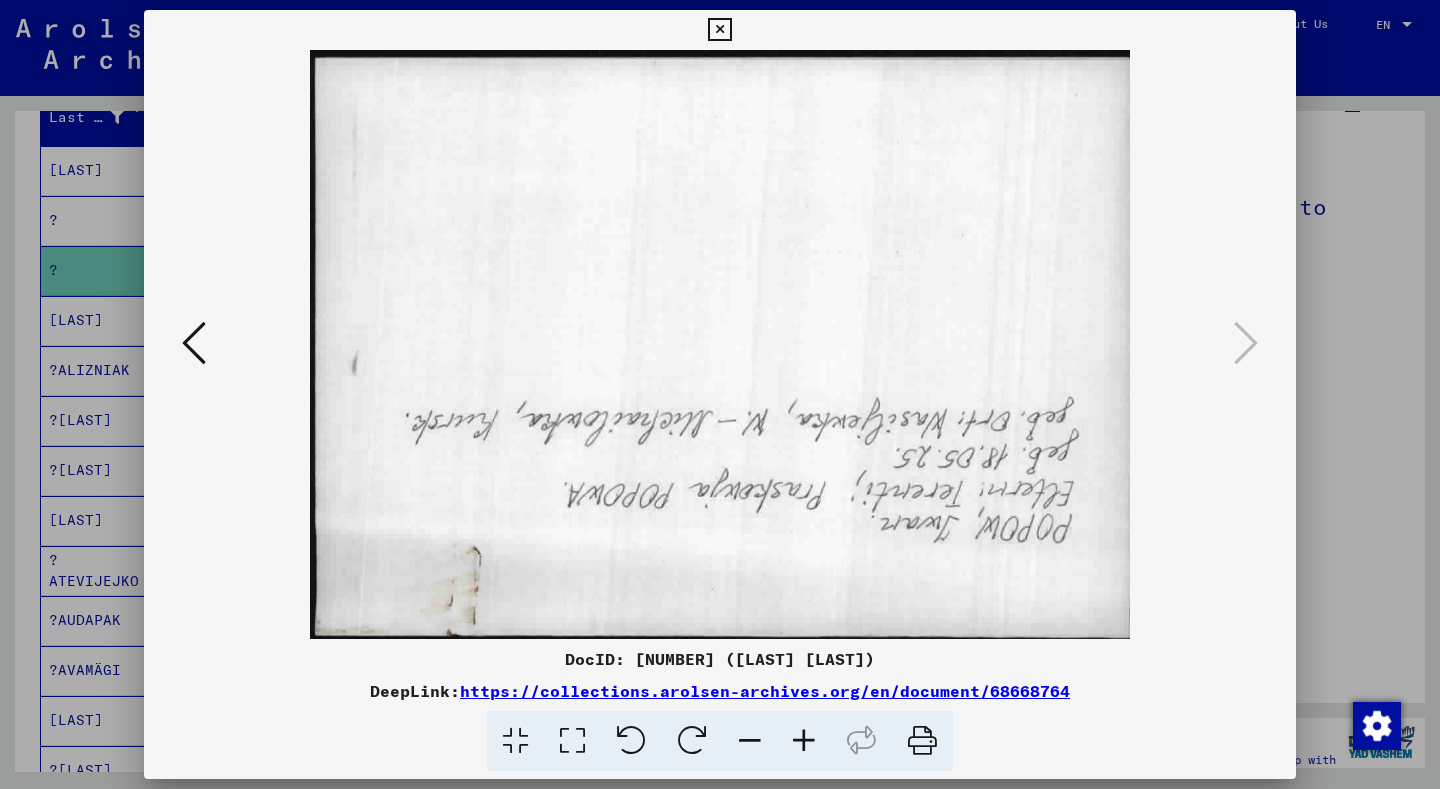 click at bounding box center [1246, 343] 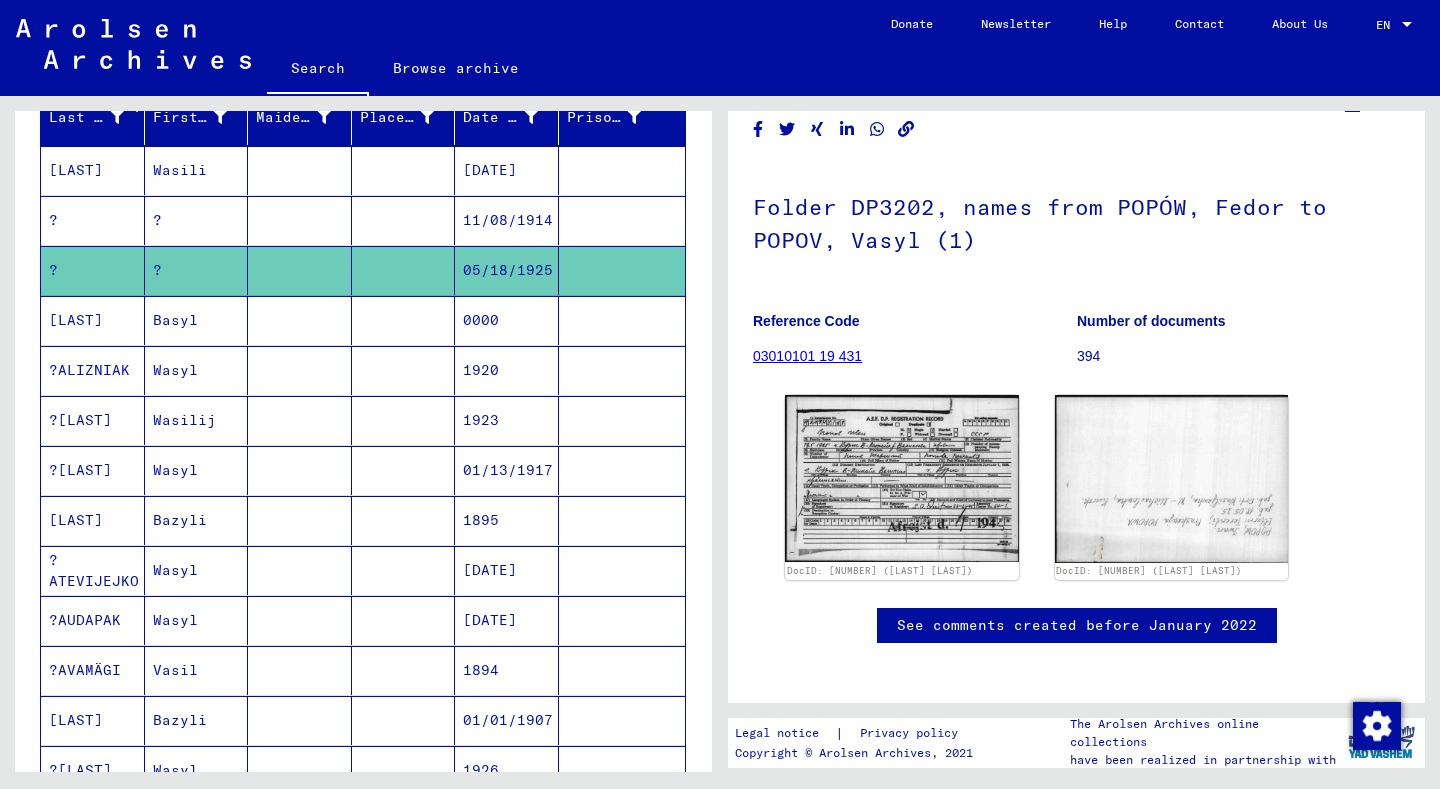 click on "?" at bounding box center [197, 270] 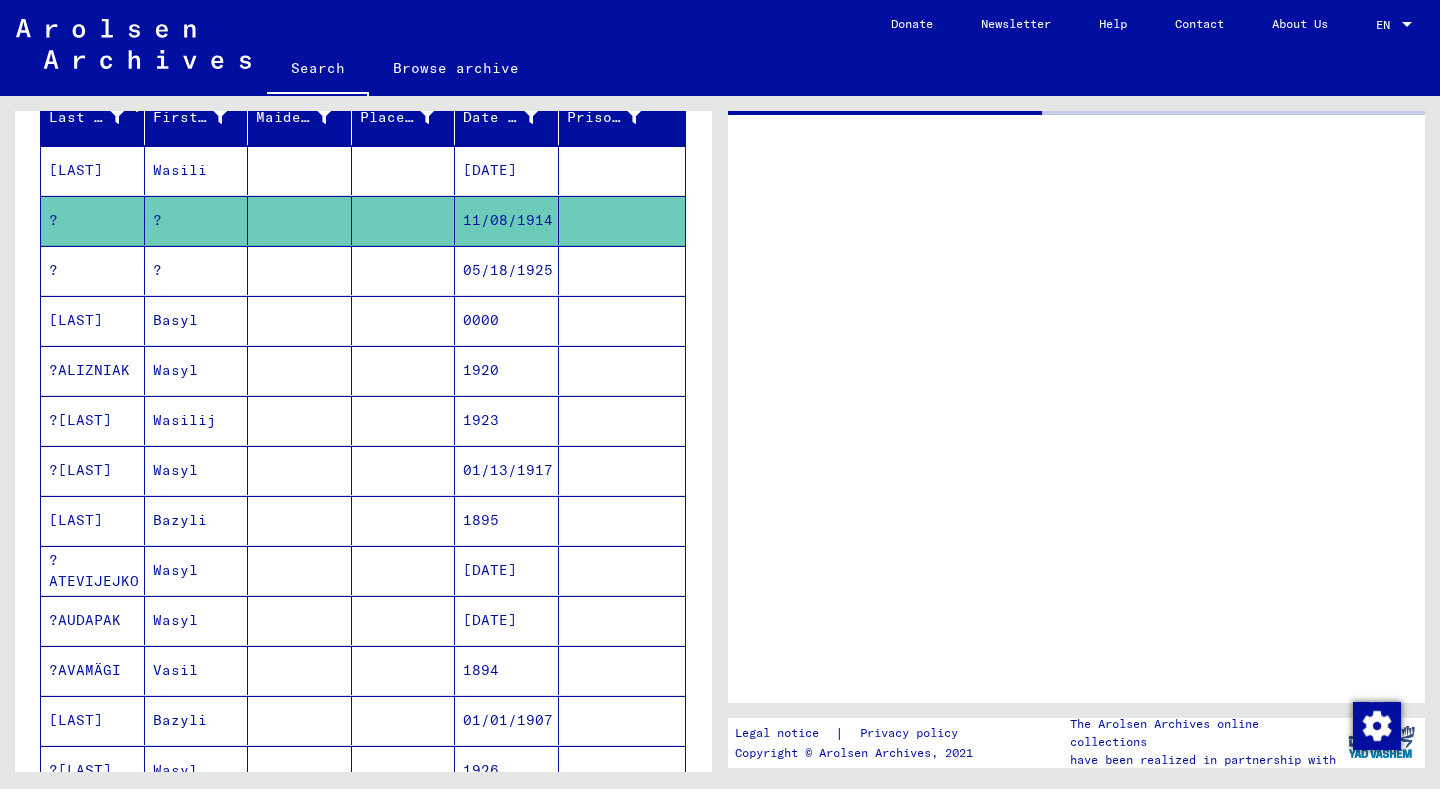 scroll, scrollTop: 0, scrollLeft: 0, axis: both 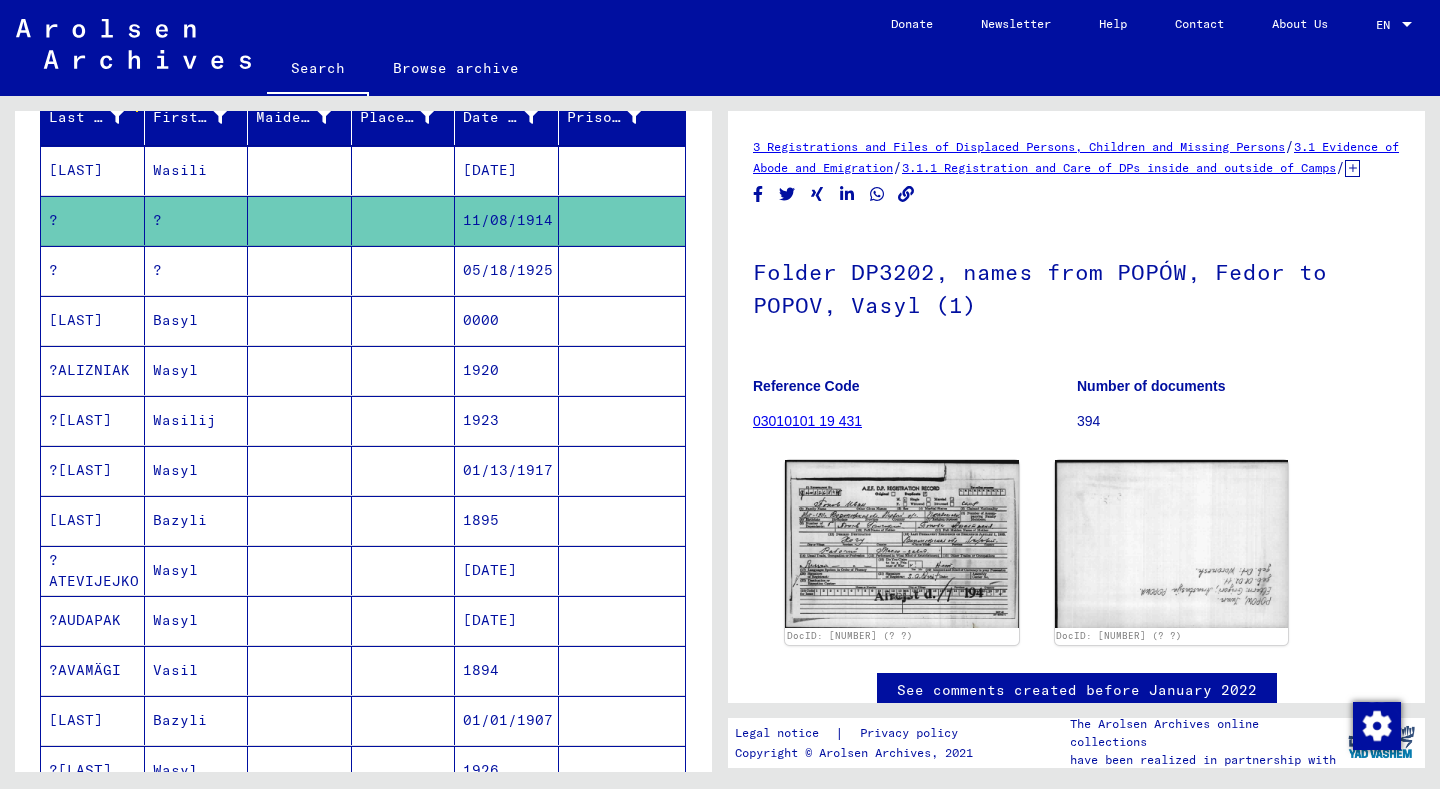 click at bounding box center (404, 220) 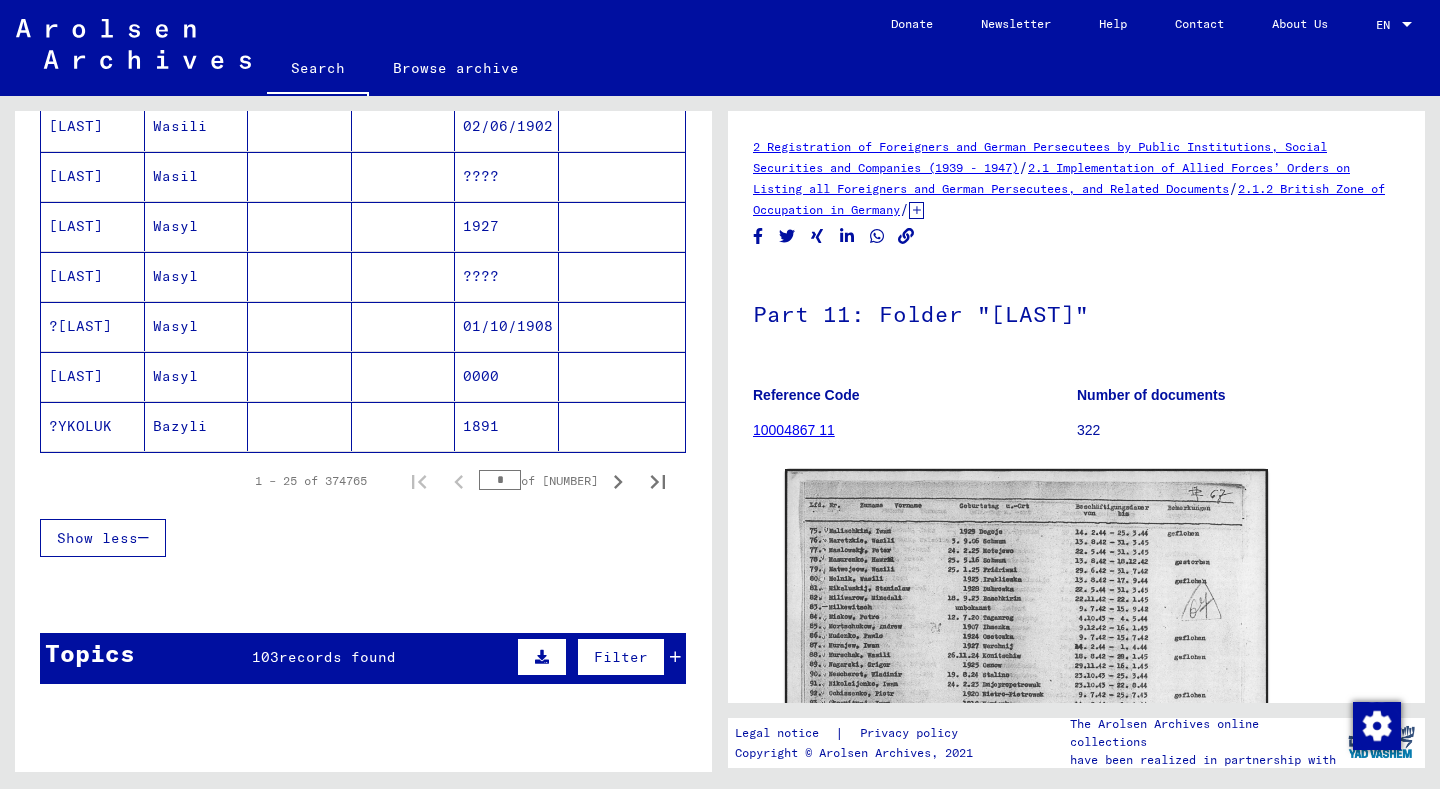 scroll, scrollTop: 1304, scrollLeft: 0, axis: vertical 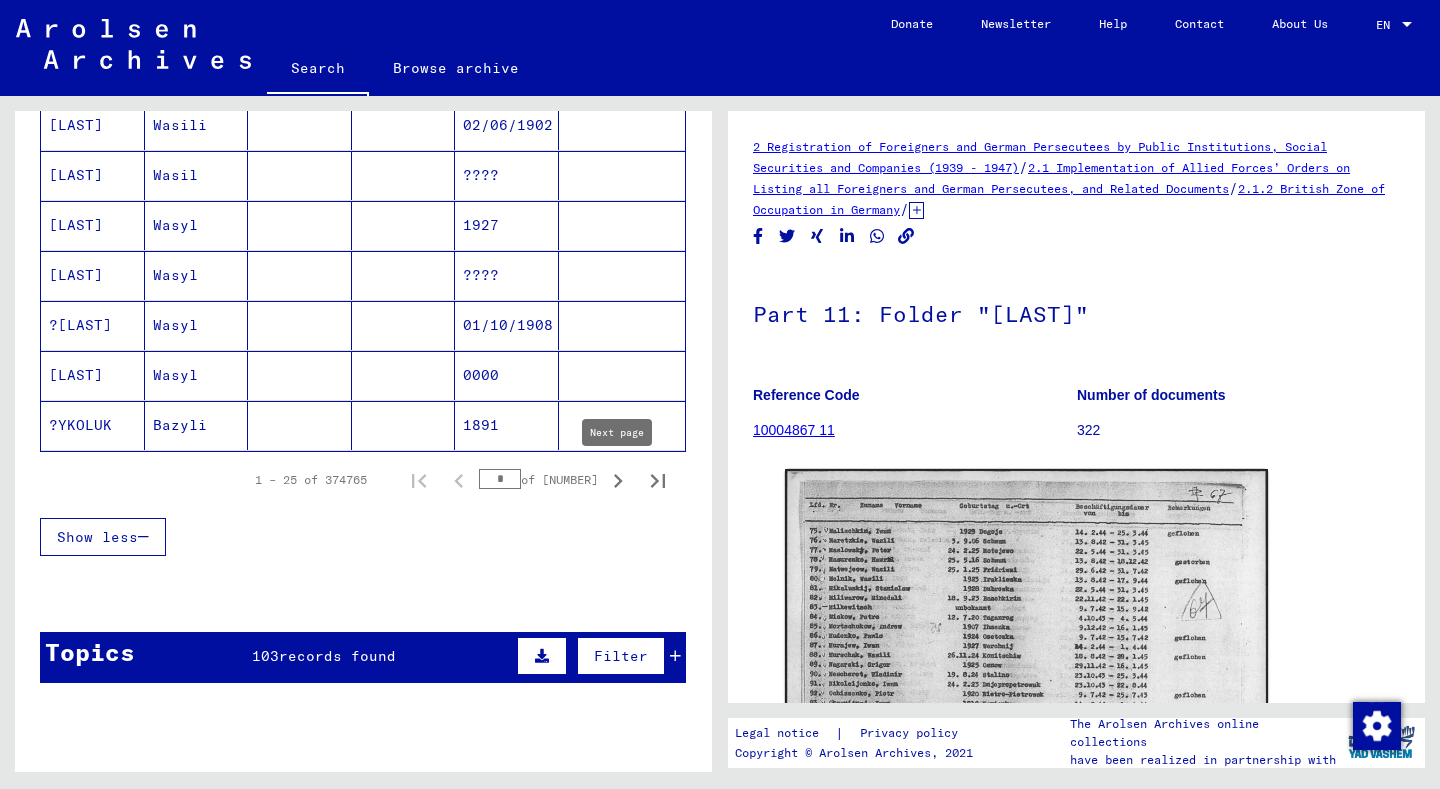 click 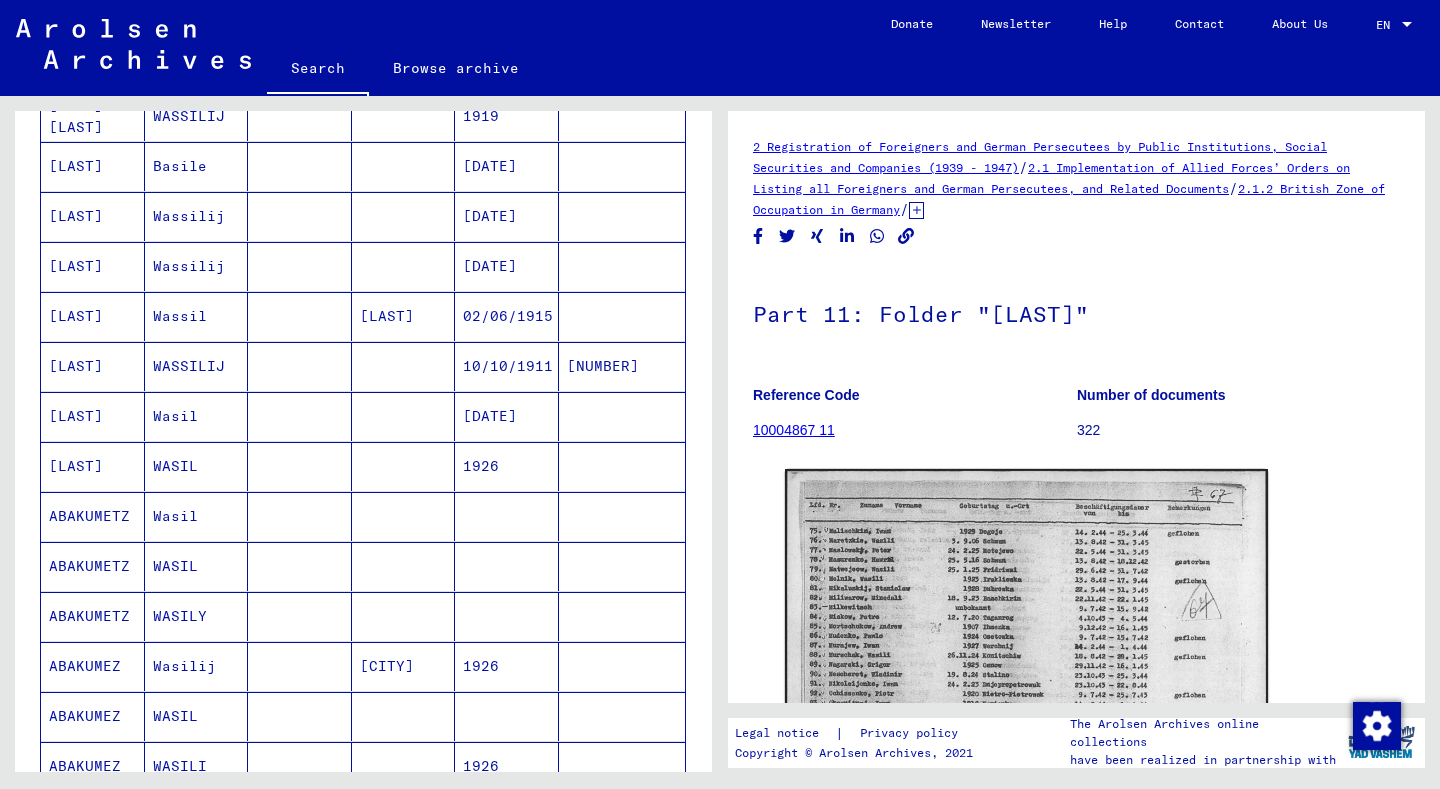 scroll, scrollTop: 947, scrollLeft: 0, axis: vertical 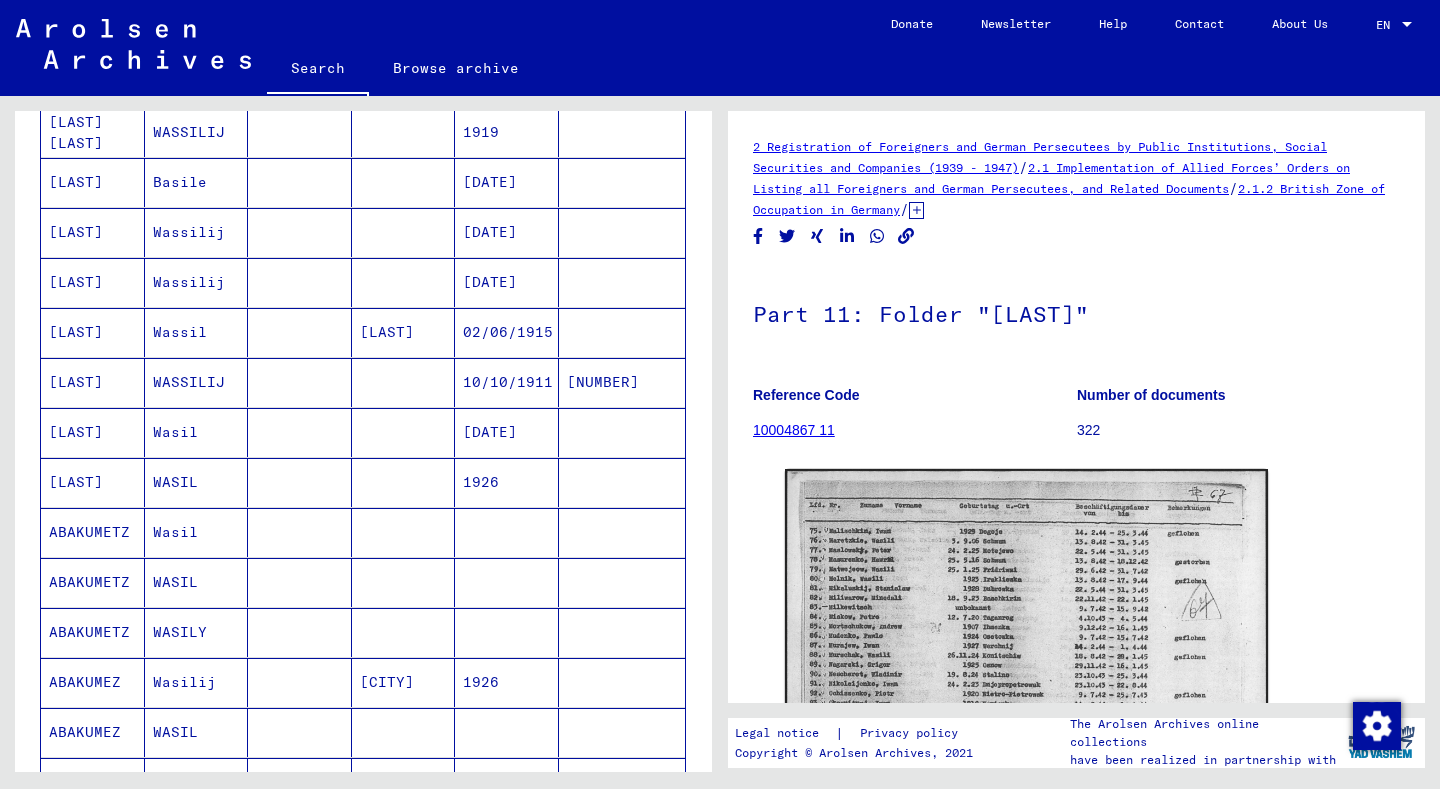 click on "Wassilij" at bounding box center (197, 332) 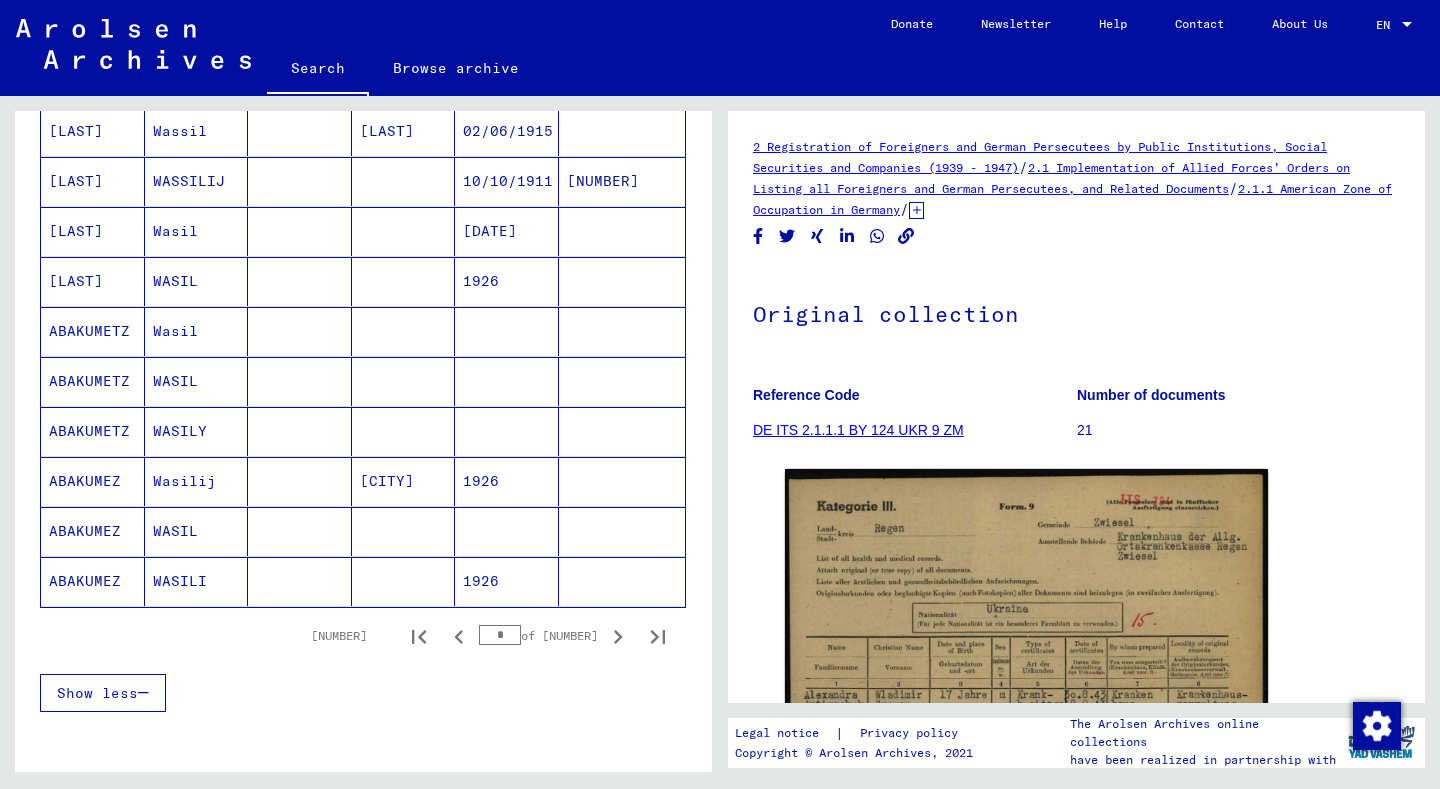 scroll, scrollTop: 1191, scrollLeft: 0, axis: vertical 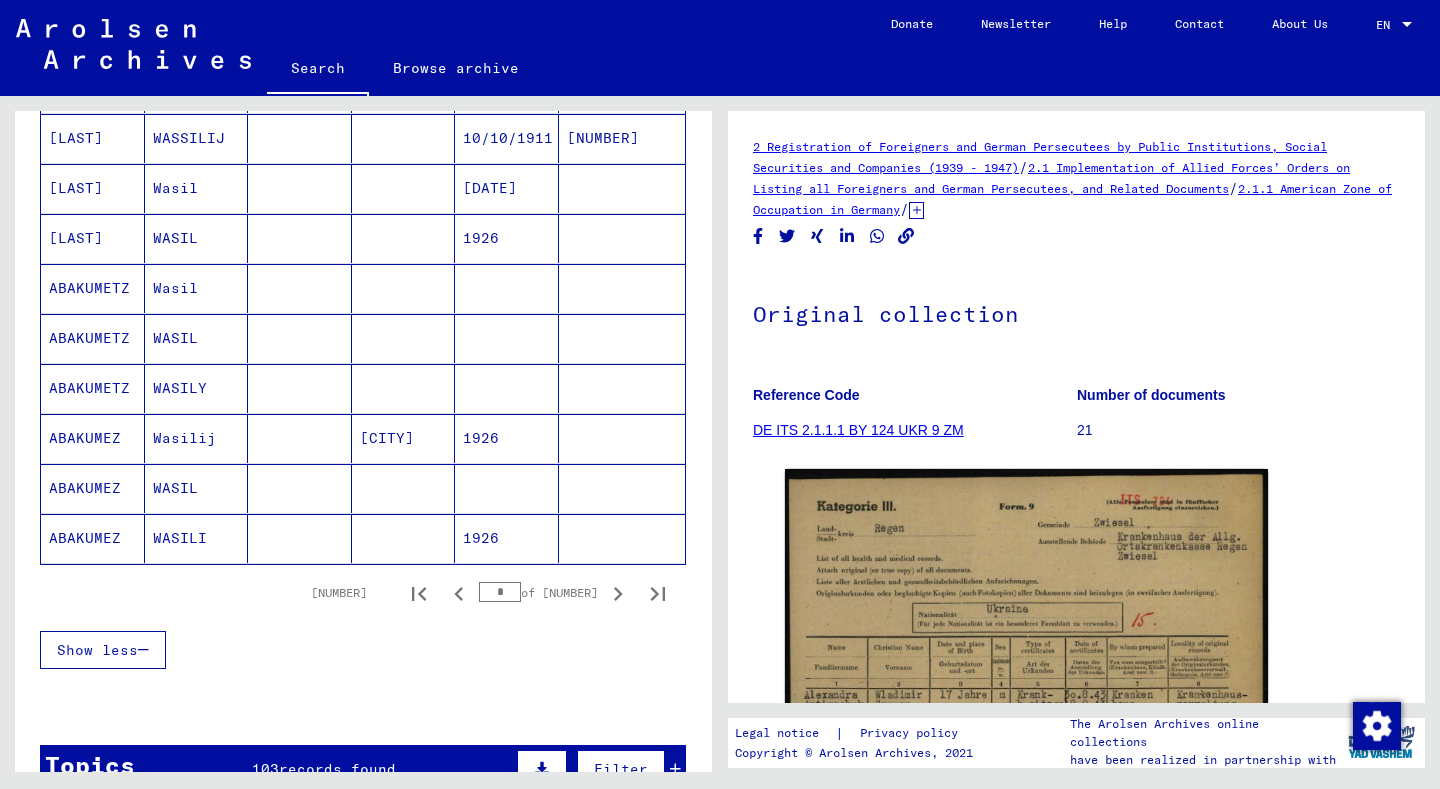 click on "[CITY]" at bounding box center (404, 488) 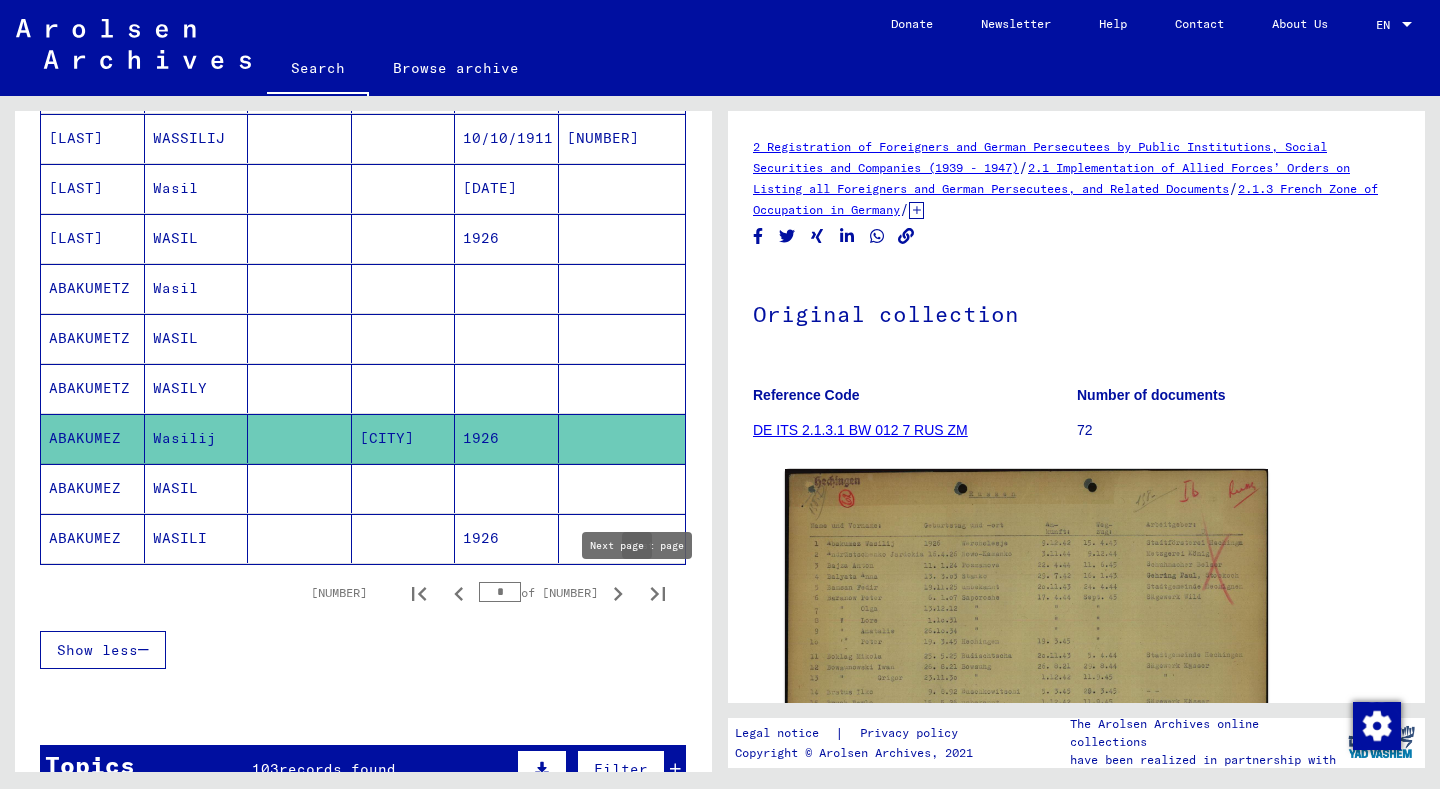 click 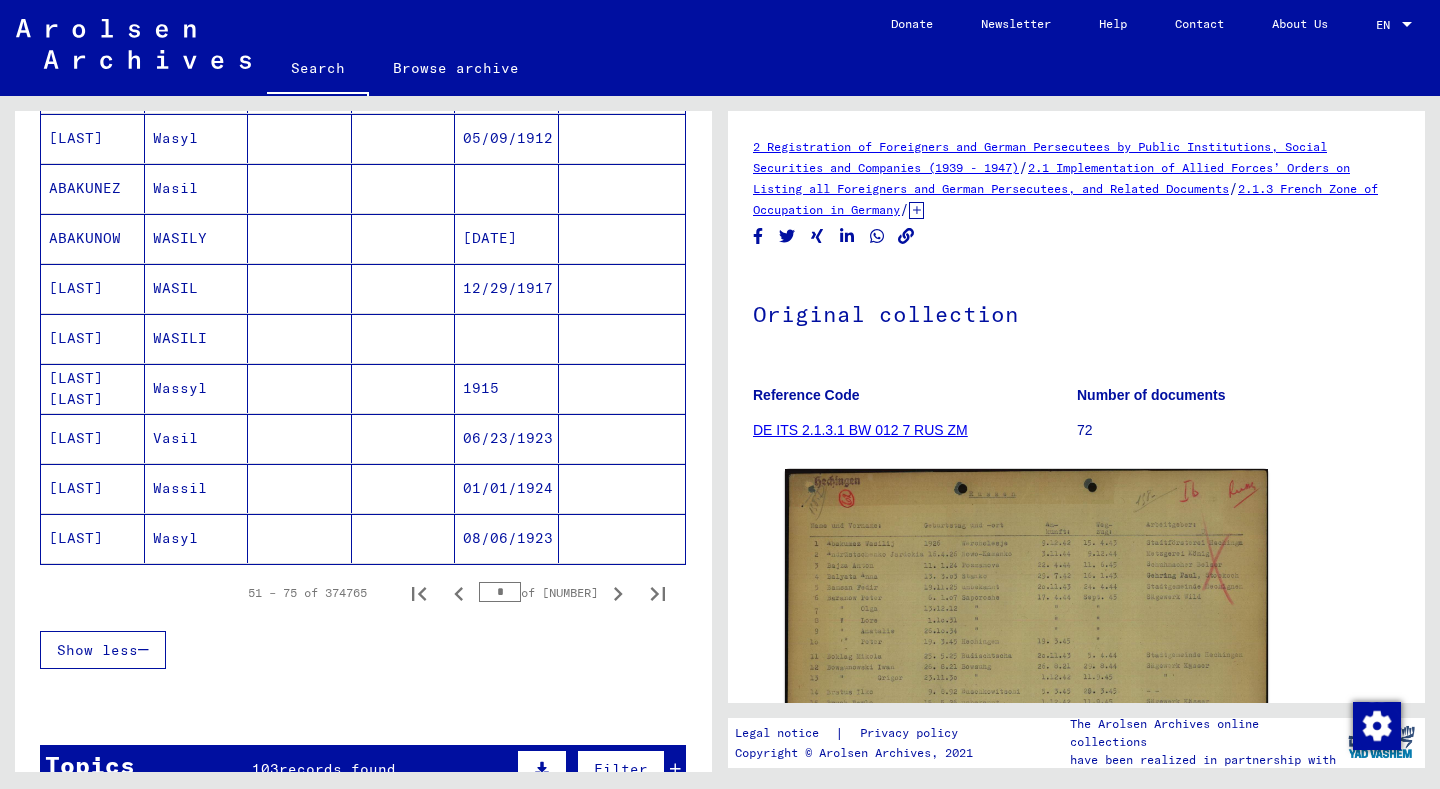 click on "06/23/1923" at bounding box center [507, 488] 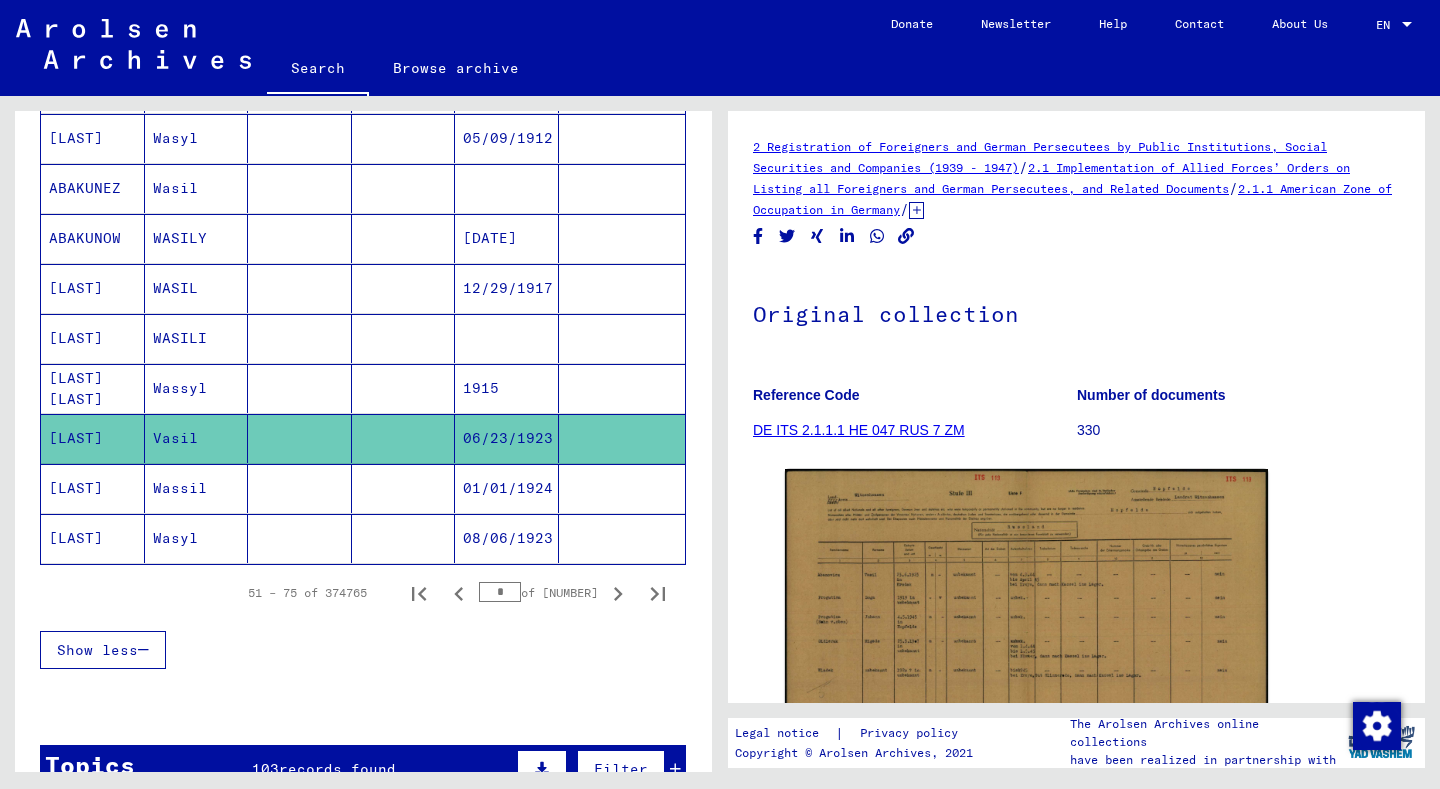 click on "01/01/1924" at bounding box center (507, 538) 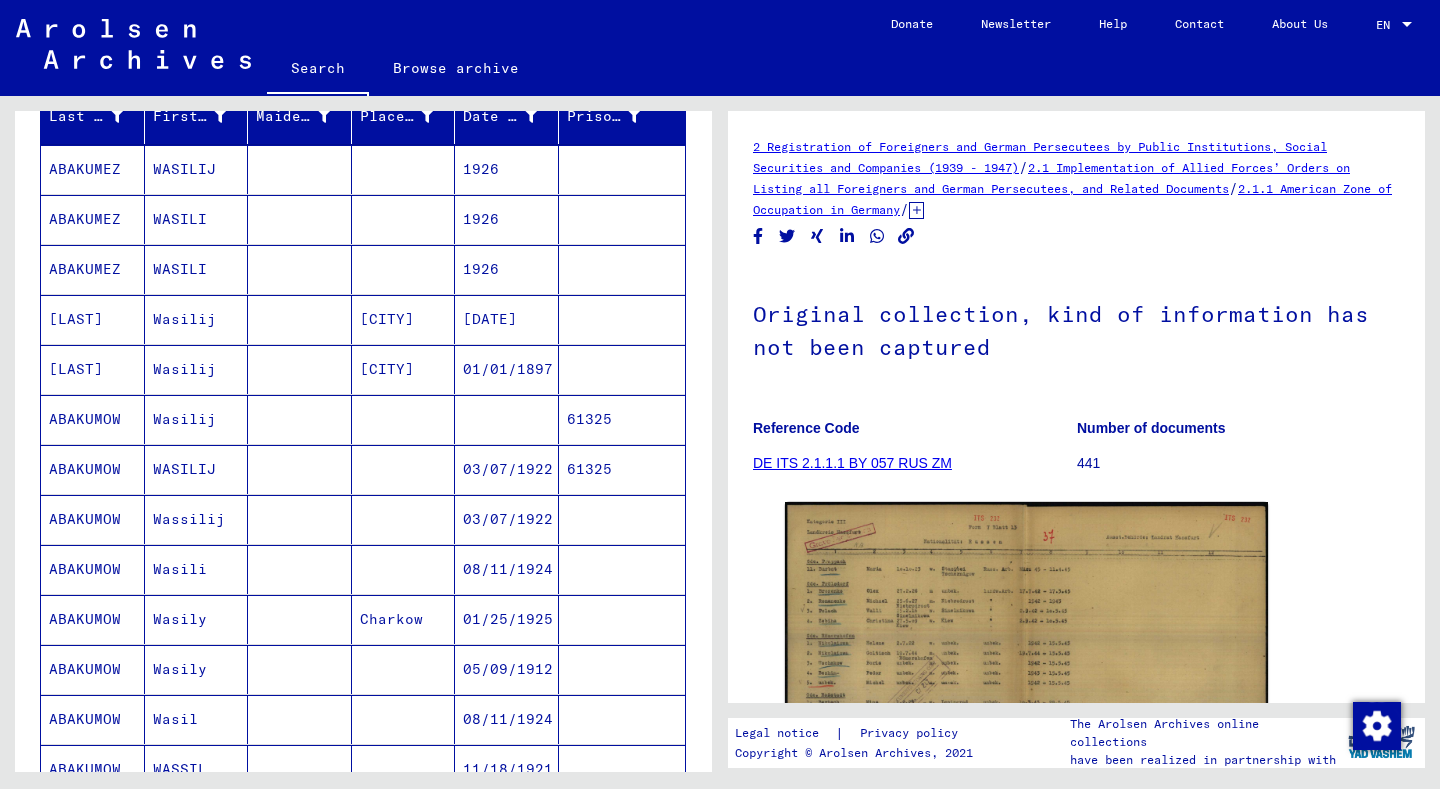 scroll, scrollTop: 363, scrollLeft: 0, axis: vertical 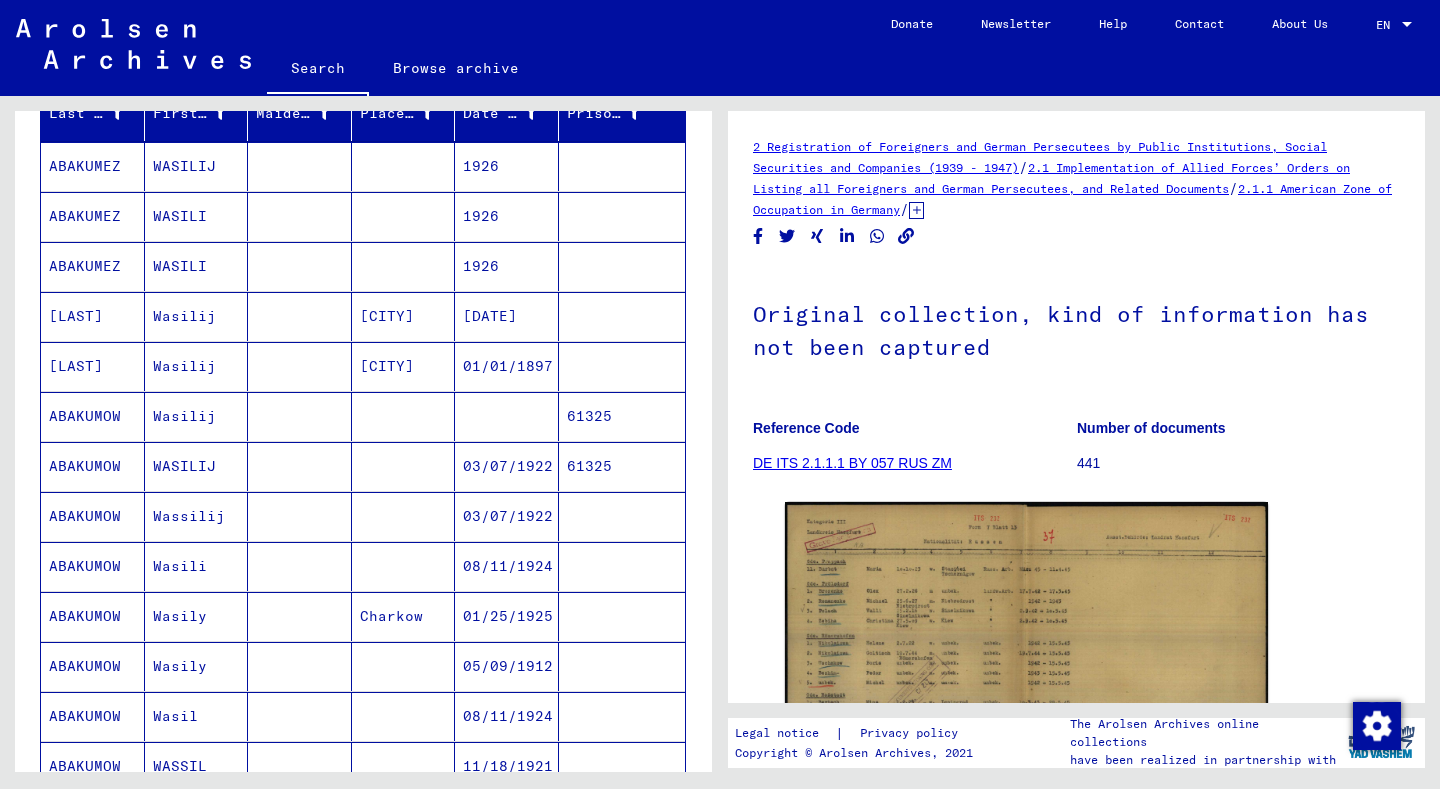 click on "08/11/1924" at bounding box center [507, 616] 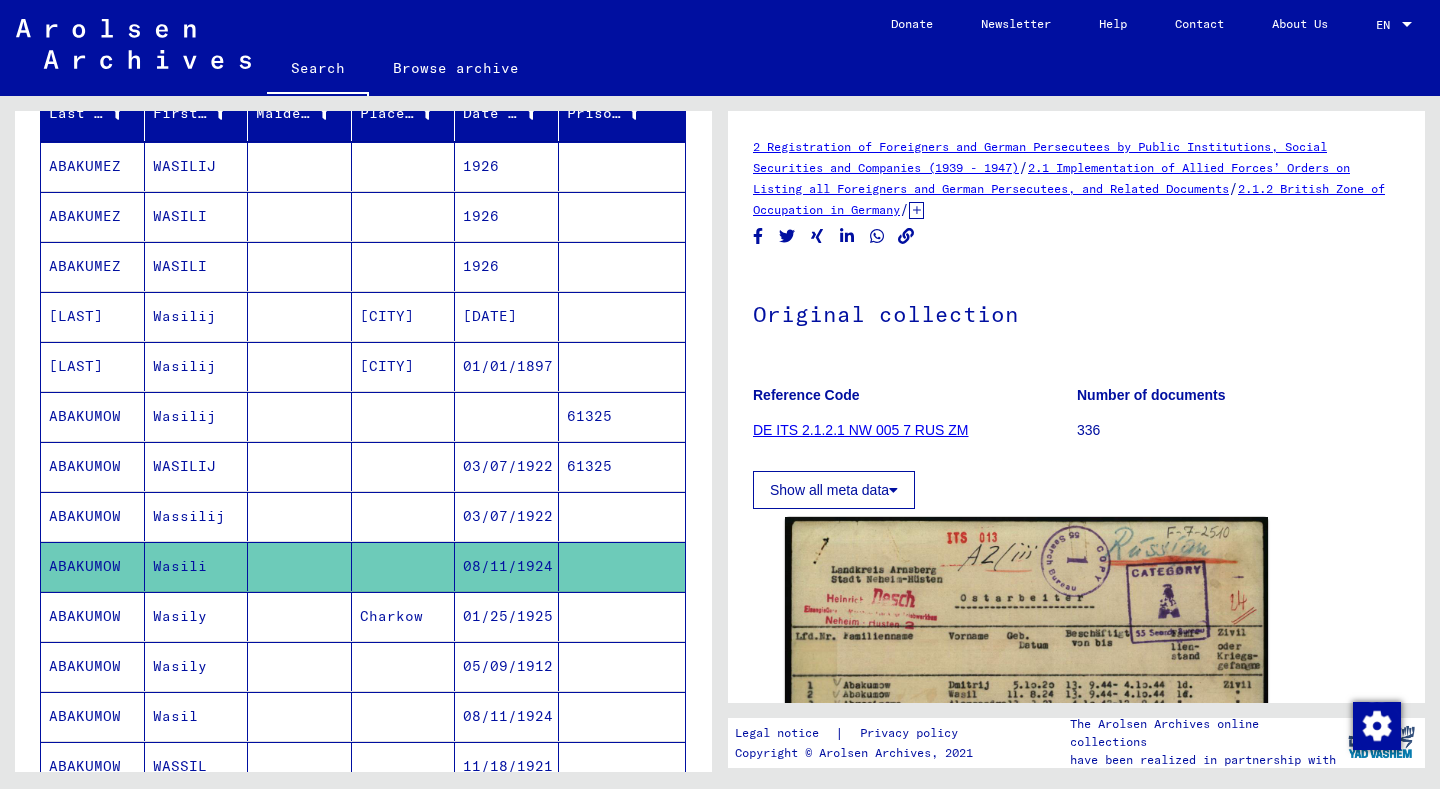 click on "01/25/1925" at bounding box center [507, 666] 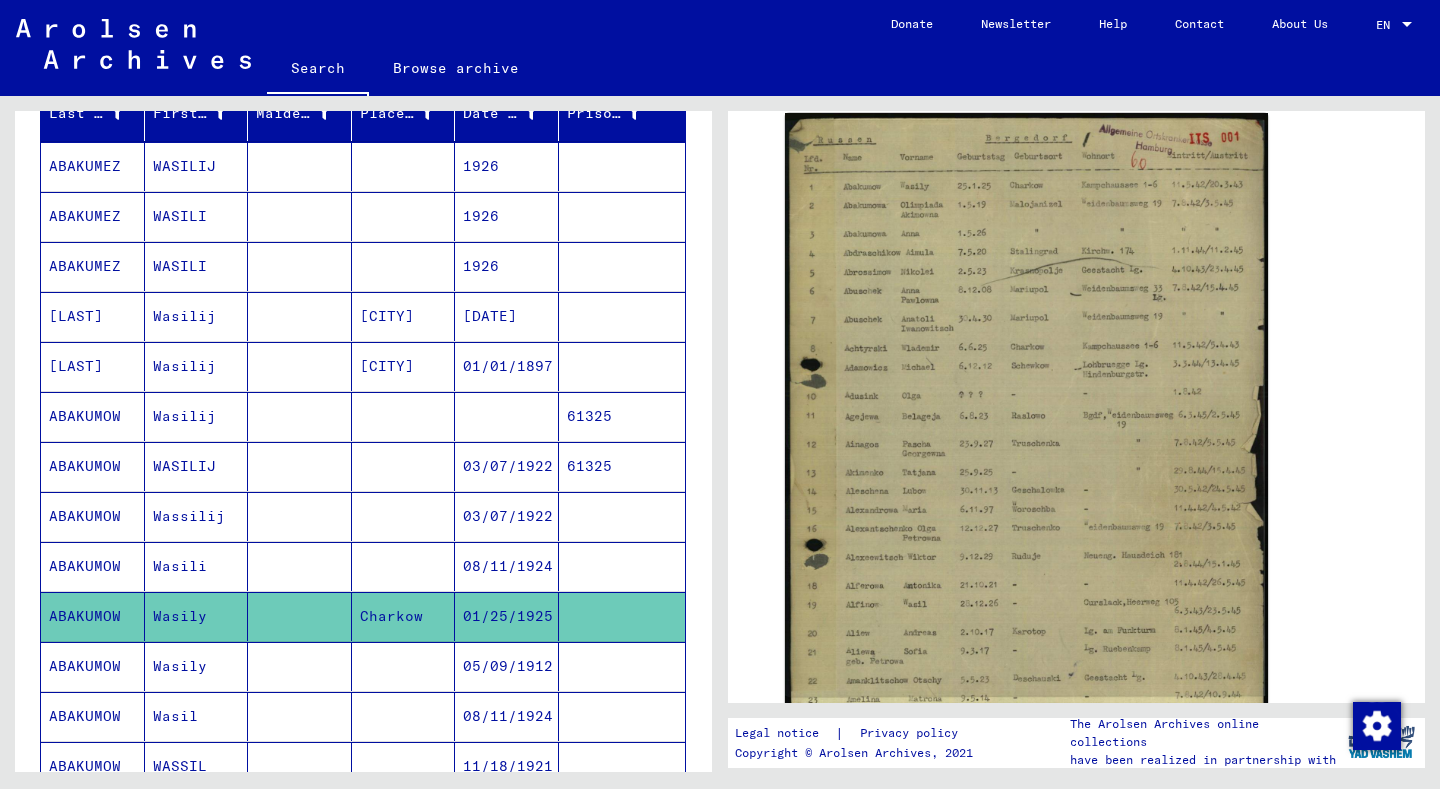 scroll, scrollTop: 439, scrollLeft: 0, axis: vertical 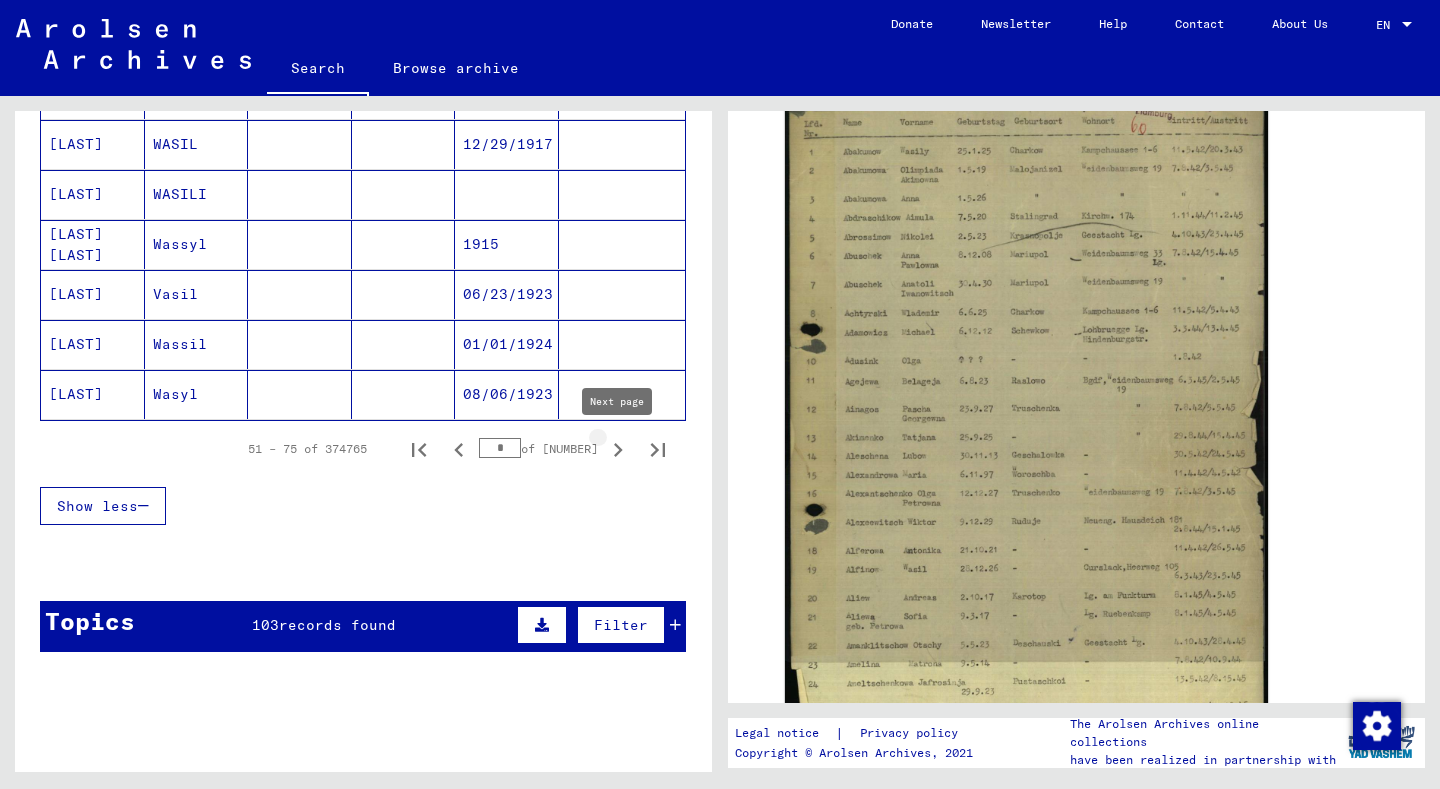 click 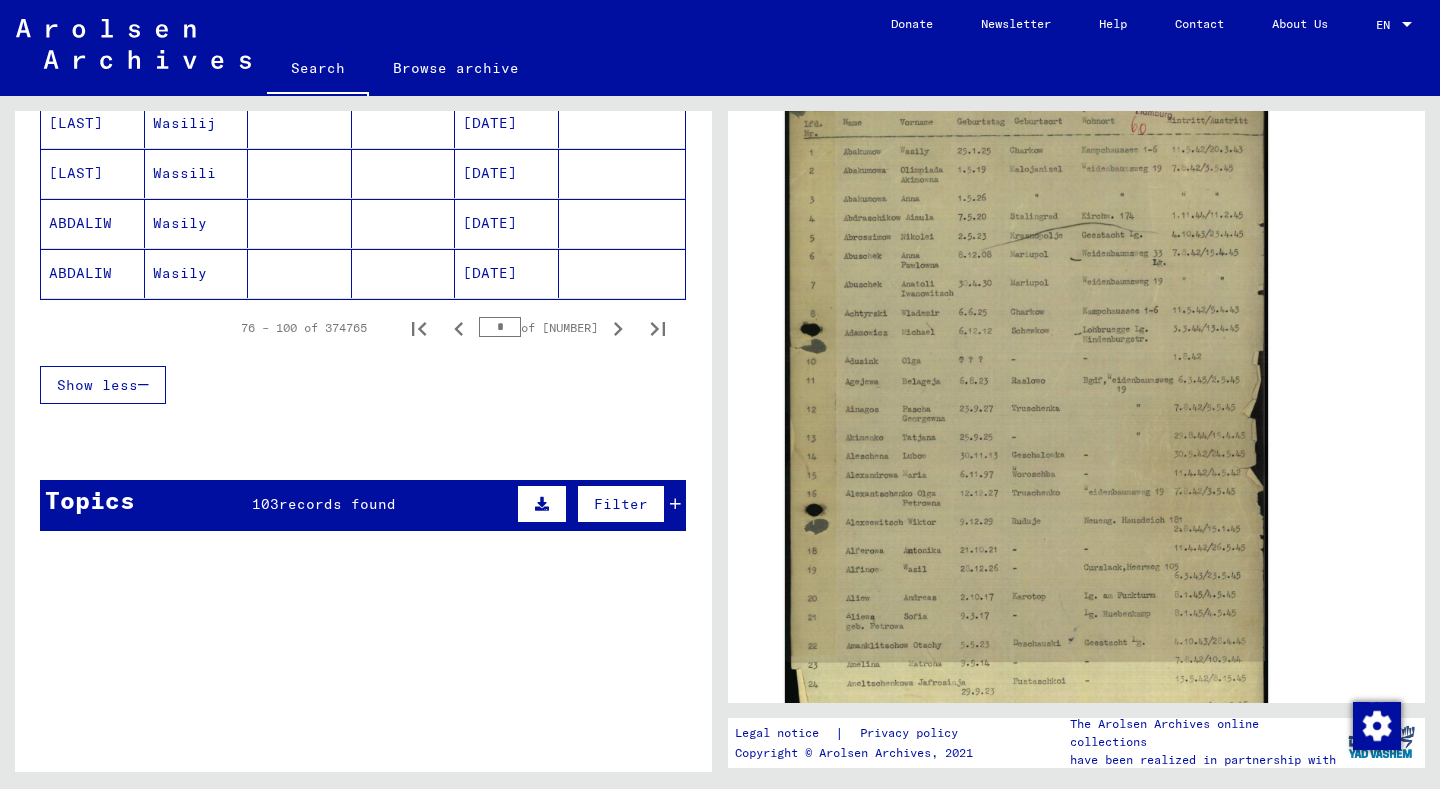 scroll, scrollTop: 1414, scrollLeft: 0, axis: vertical 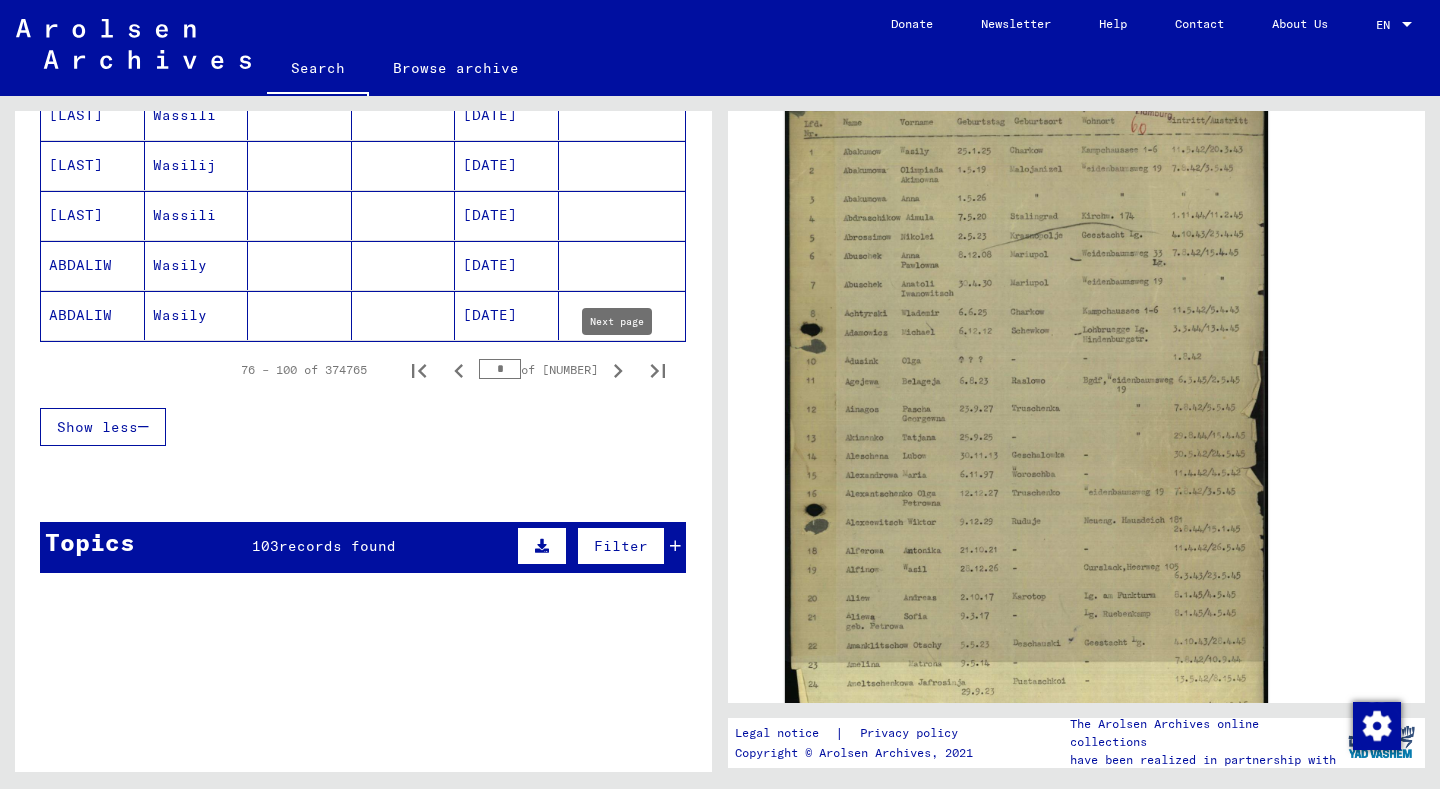 click 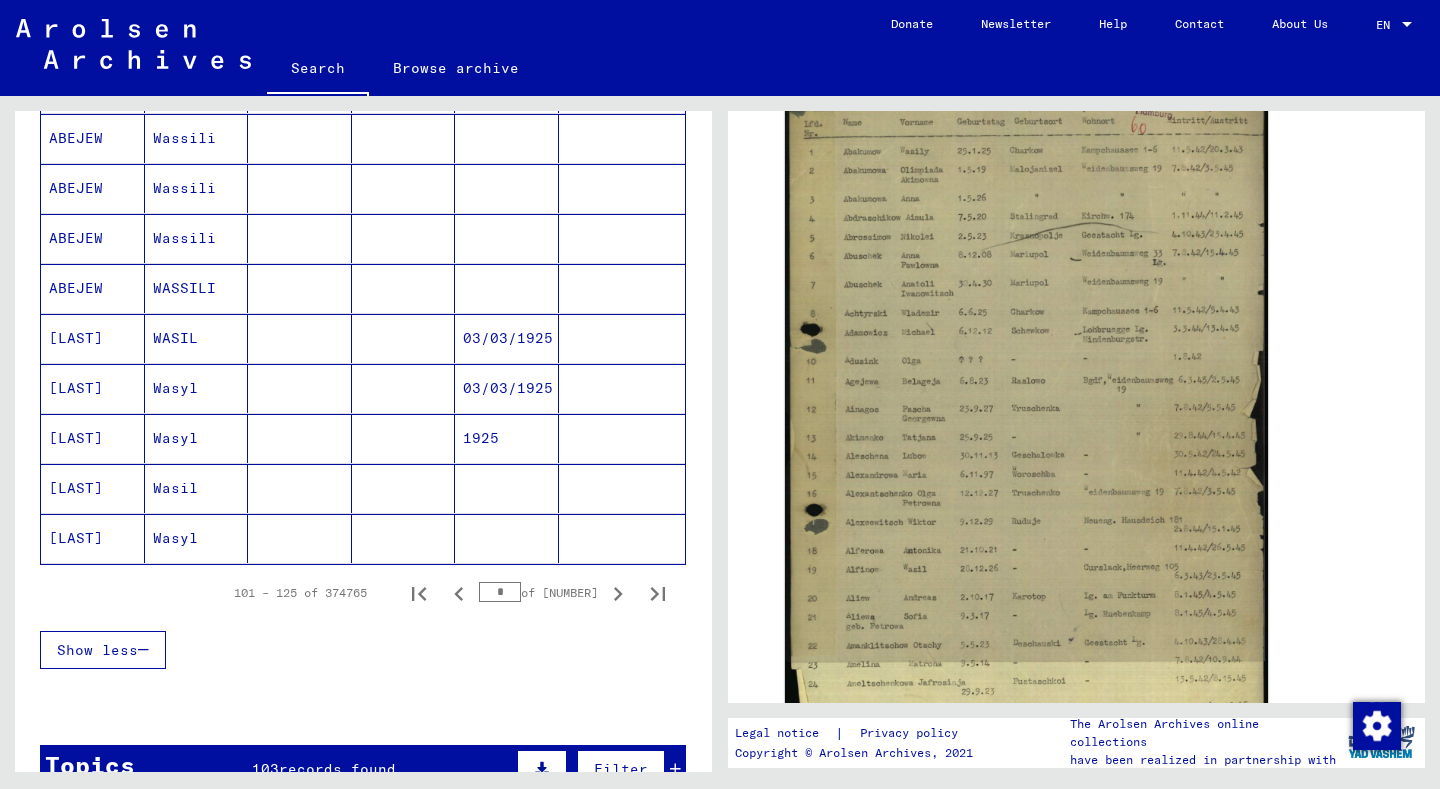 scroll, scrollTop: 1207, scrollLeft: 0, axis: vertical 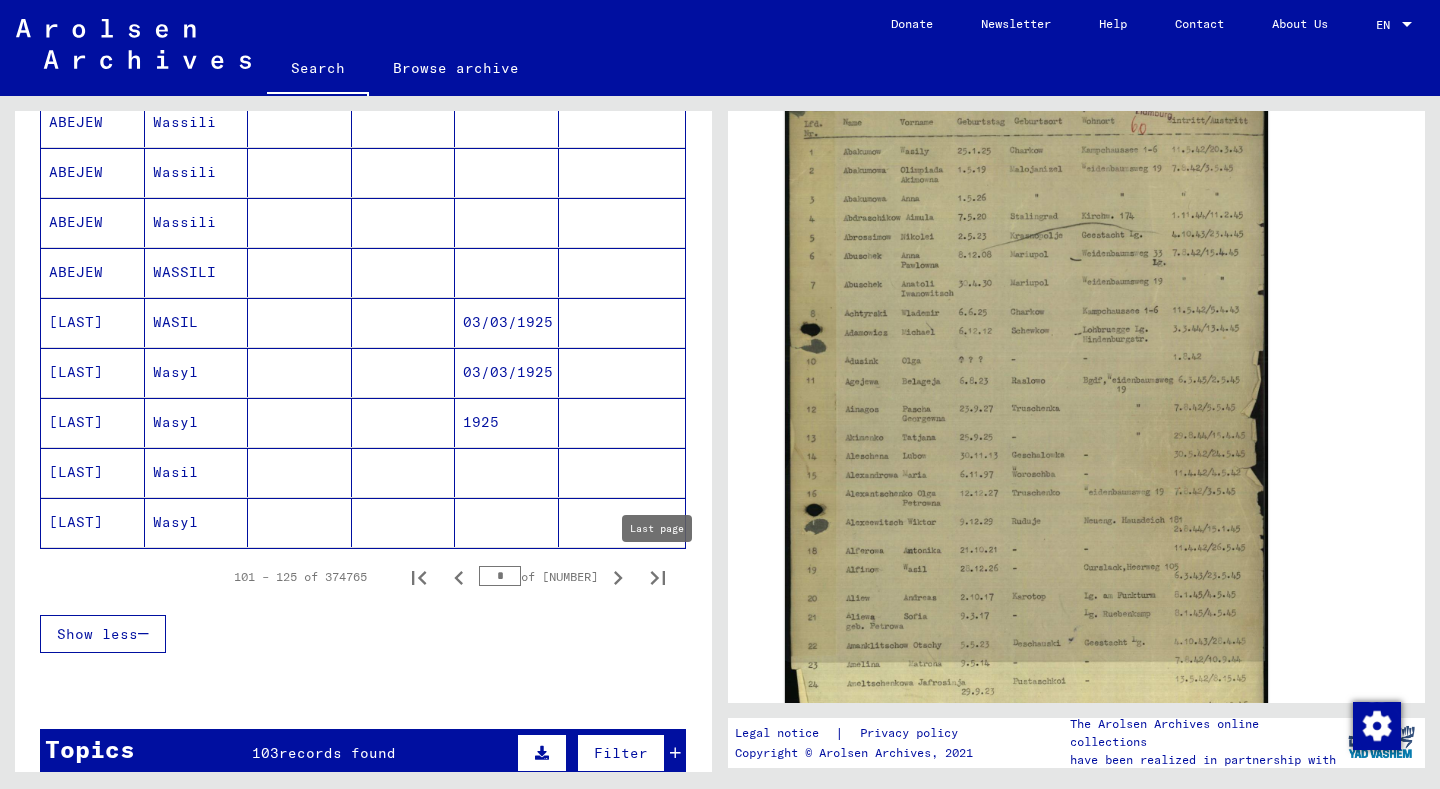 click 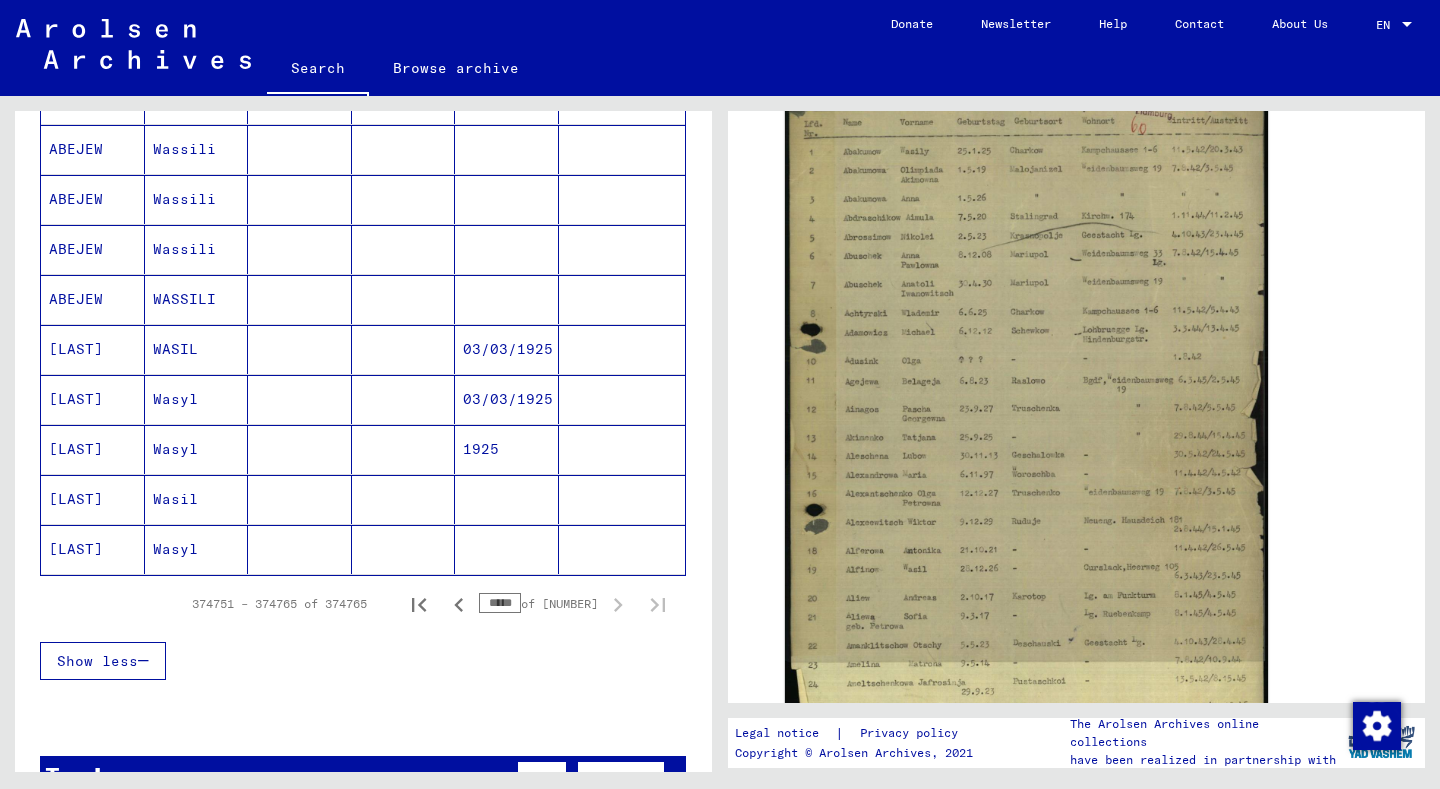 scroll, scrollTop: 1192, scrollLeft: 0, axis: vertical 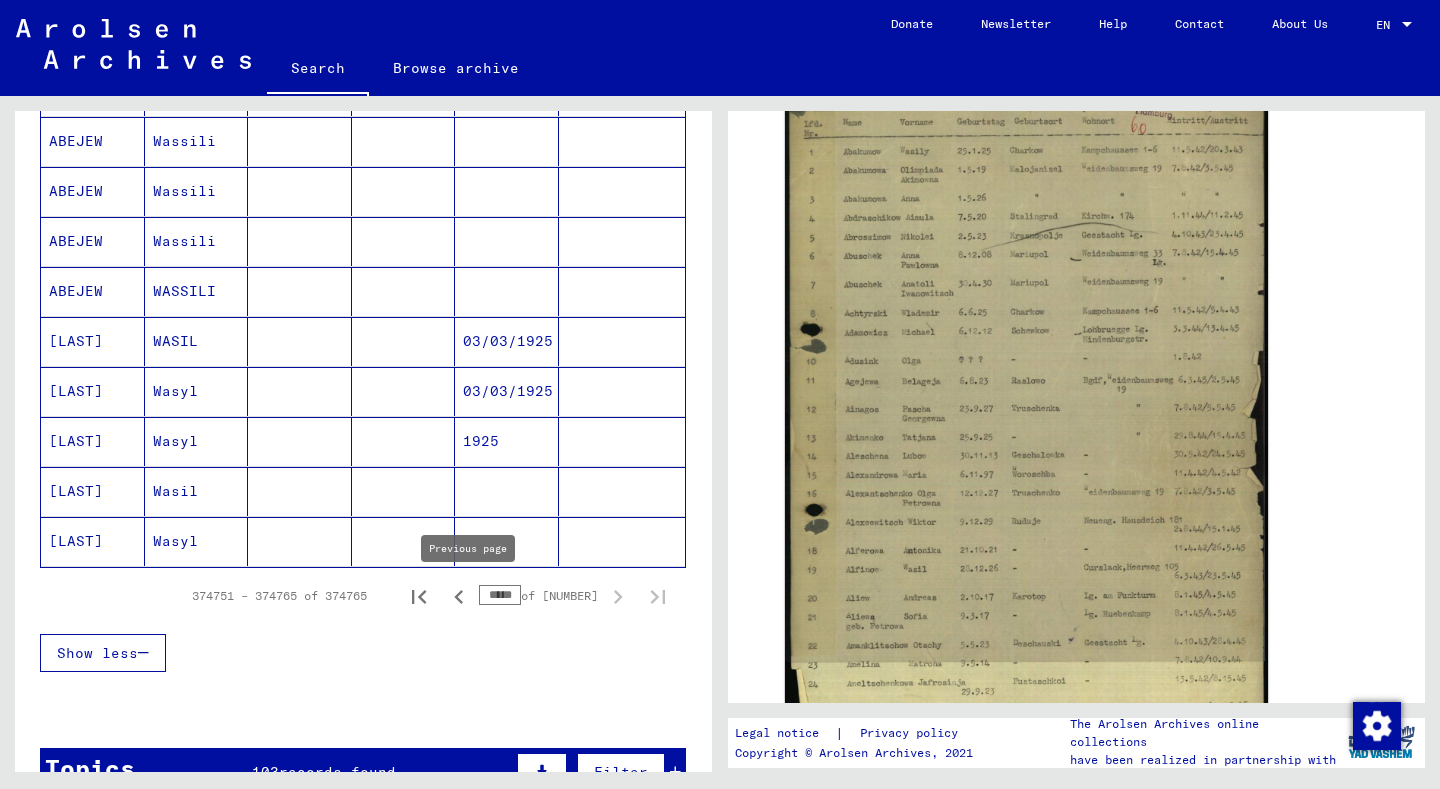 click on "Search for topics or names ***** close  Search     Archival tree units  People 374765  records found  Filter   Religion   Nationality   Family Status   Place of Incarceration   Last Name   First Name   Maiden Name   Place of Birth   Date of Birth   Prisoner #   ABDIRACHIMOW   BASIL         1923   25992   ABDIRASCHIMOW   BASIL         1923   25992   ABDRUSCHINO   Wasyl         01/15/1923      ABDRUSCHINO   Wasyl         01/15/1923      ABDRUSCHINO   Wasyl         01/15/1923      ABDULA   Wassilij               ABDULA   Wasilij         1895      ABDULAEW   Wassili         01/13/1916      ABDULLA   Wassili      Rußland   04/12/1895      ABDULLA   Wasilij         11/01/1914      ABDULOW   Wasili         01/17/1900      ABDURACHMANNOW   WASSILI         01/05/1918      ABDURACHMANOW   Wasili         01/05/1918      ABDURACHMANOW   Wasili               ABDURACHMANOW   WASILI         01/05/1918      ABDURCHMANOW   Wasili         01/05/1918      ABEJEW   Wassili               ABEJEW   Wassili               ABEJEW  ?[LAST]" 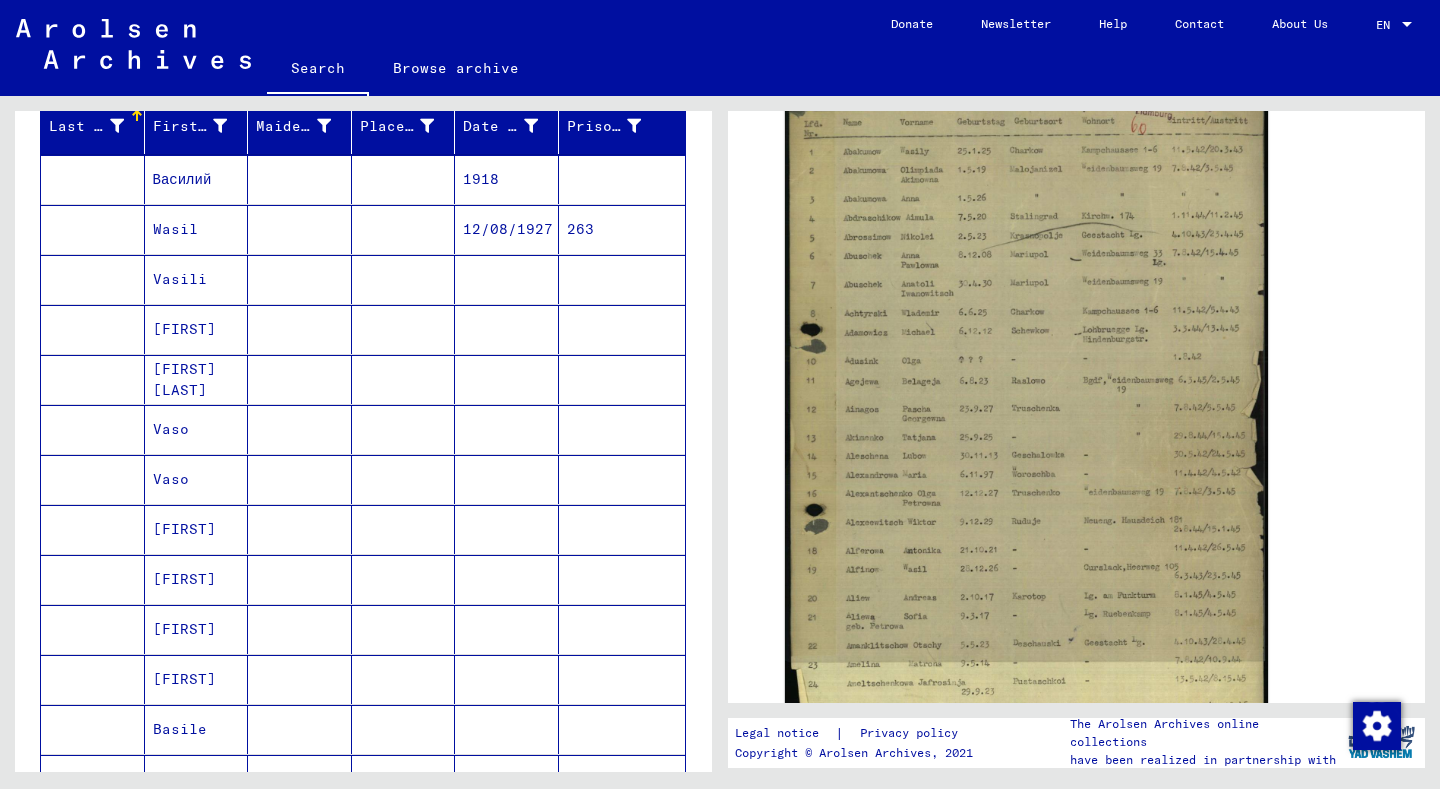 scroll, scrollTop: 340, scrollLeft: 0, axis: vertical 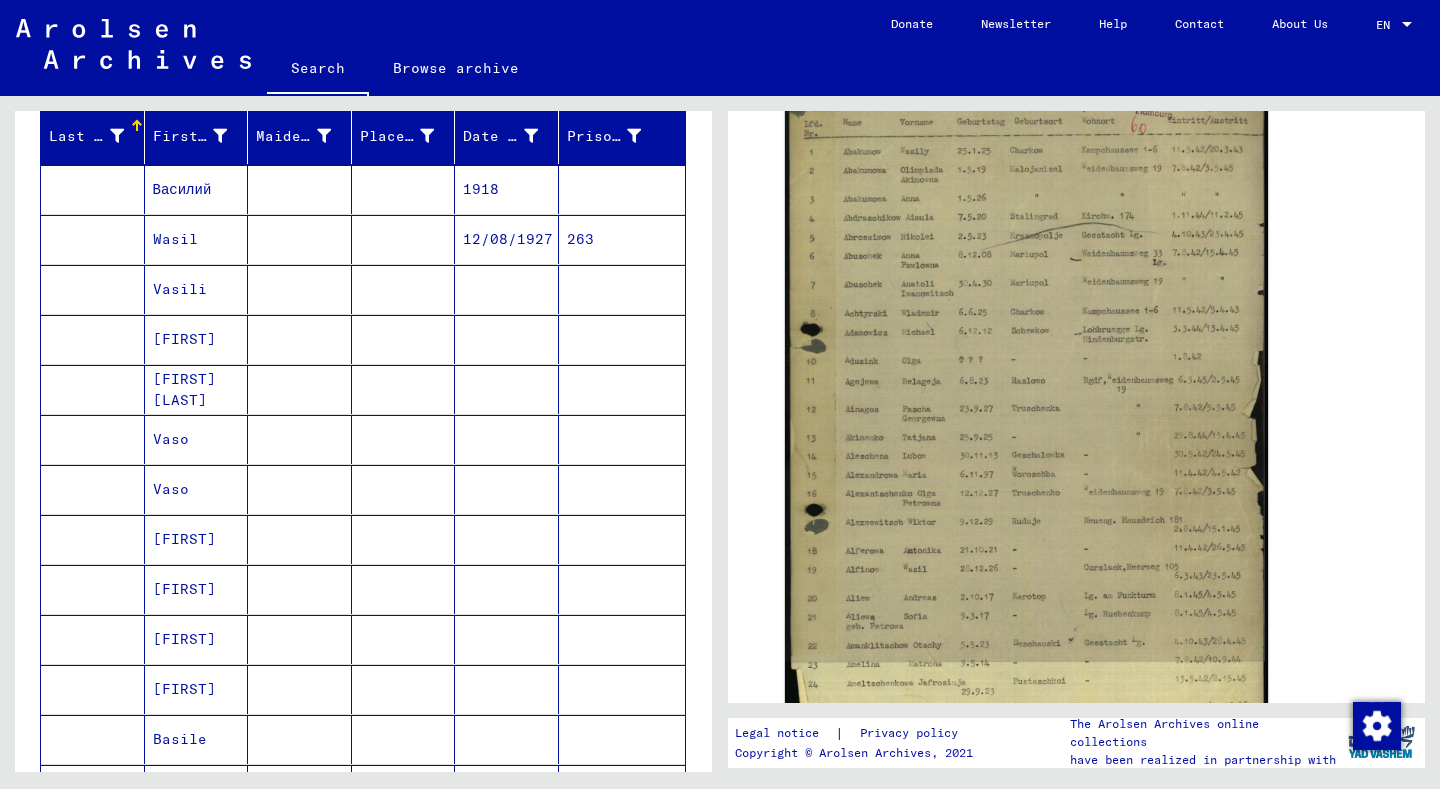 click on "Wasil" at bounding box center (197, 289) 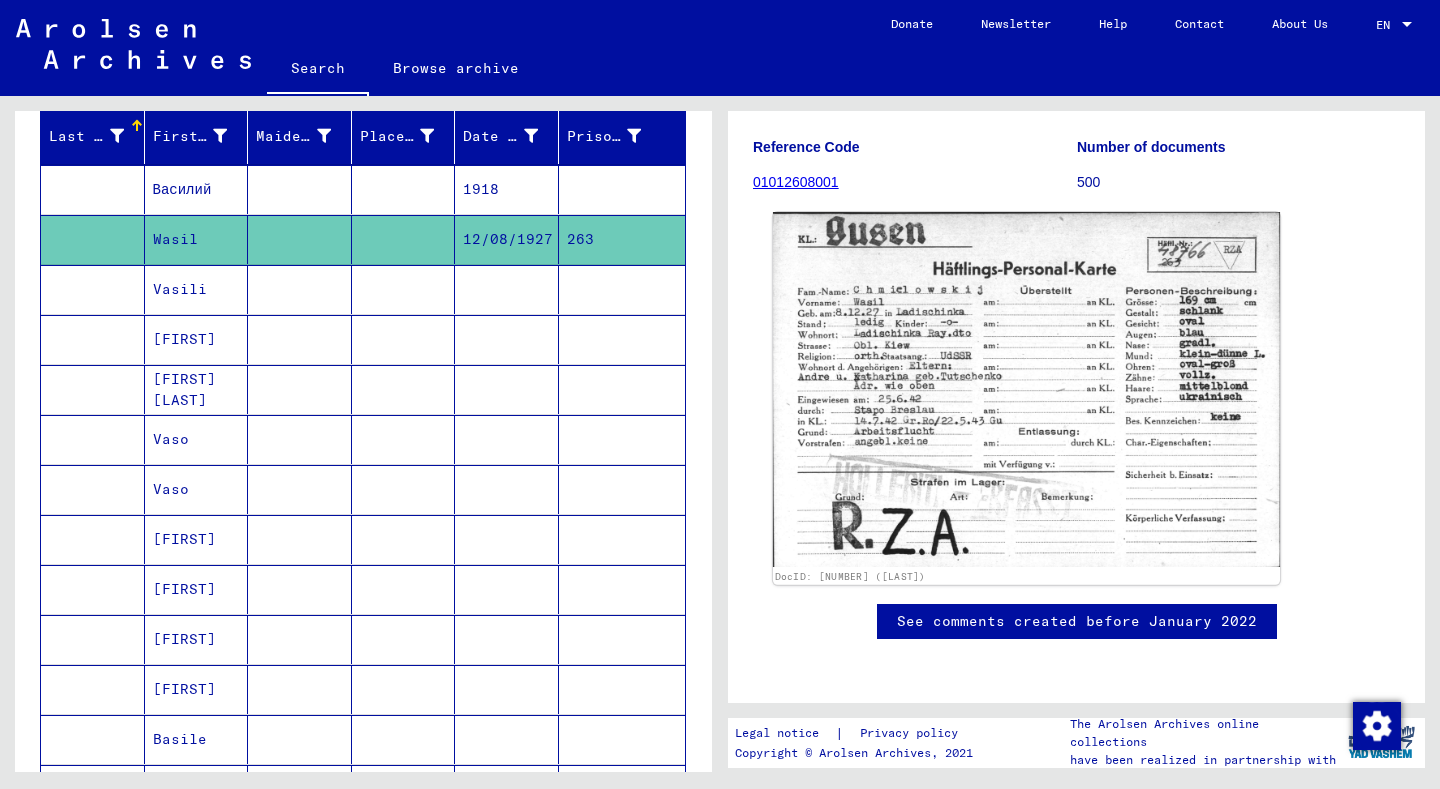 scroll, scrollTop: 184, scrollLeft: 0, axis: vertical 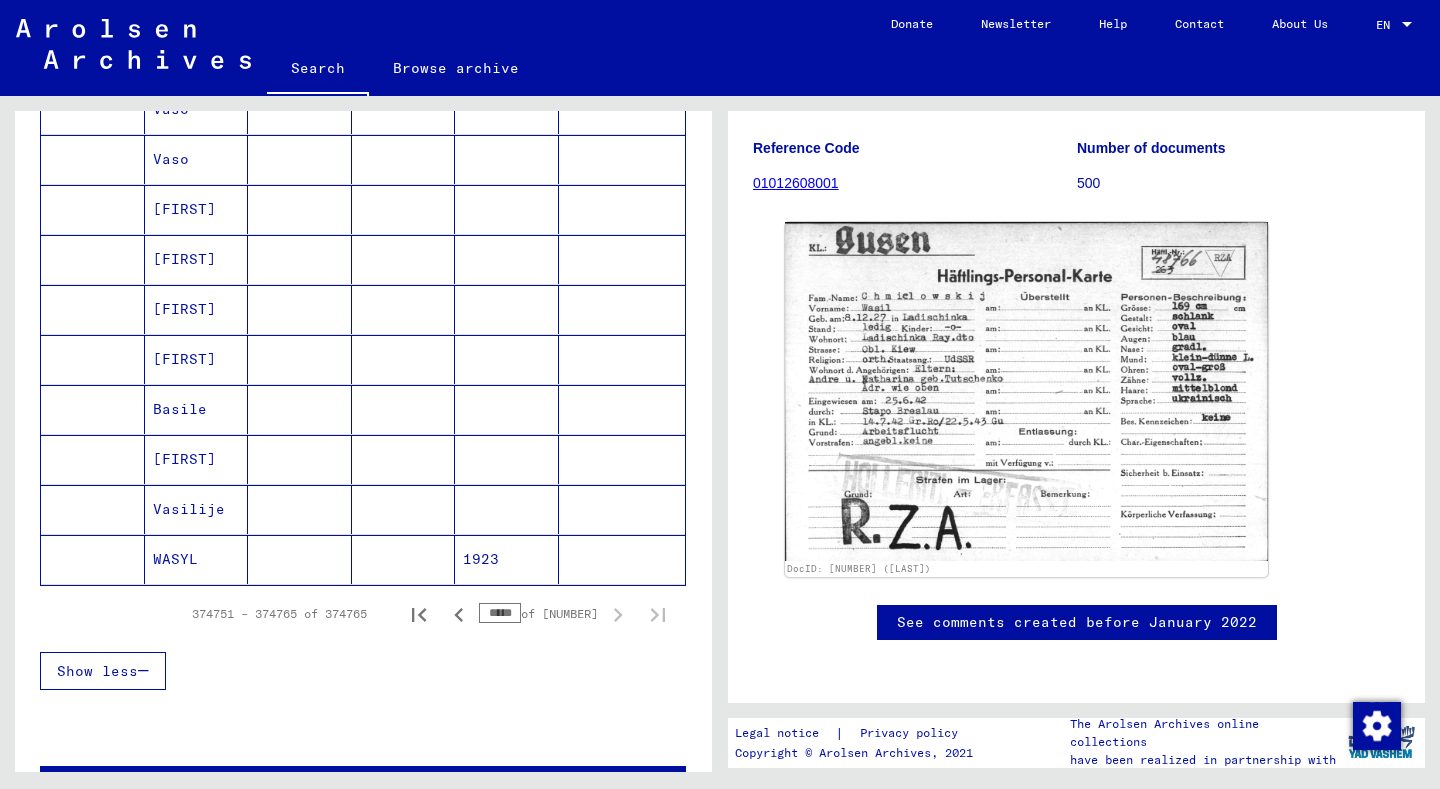click on "1923" 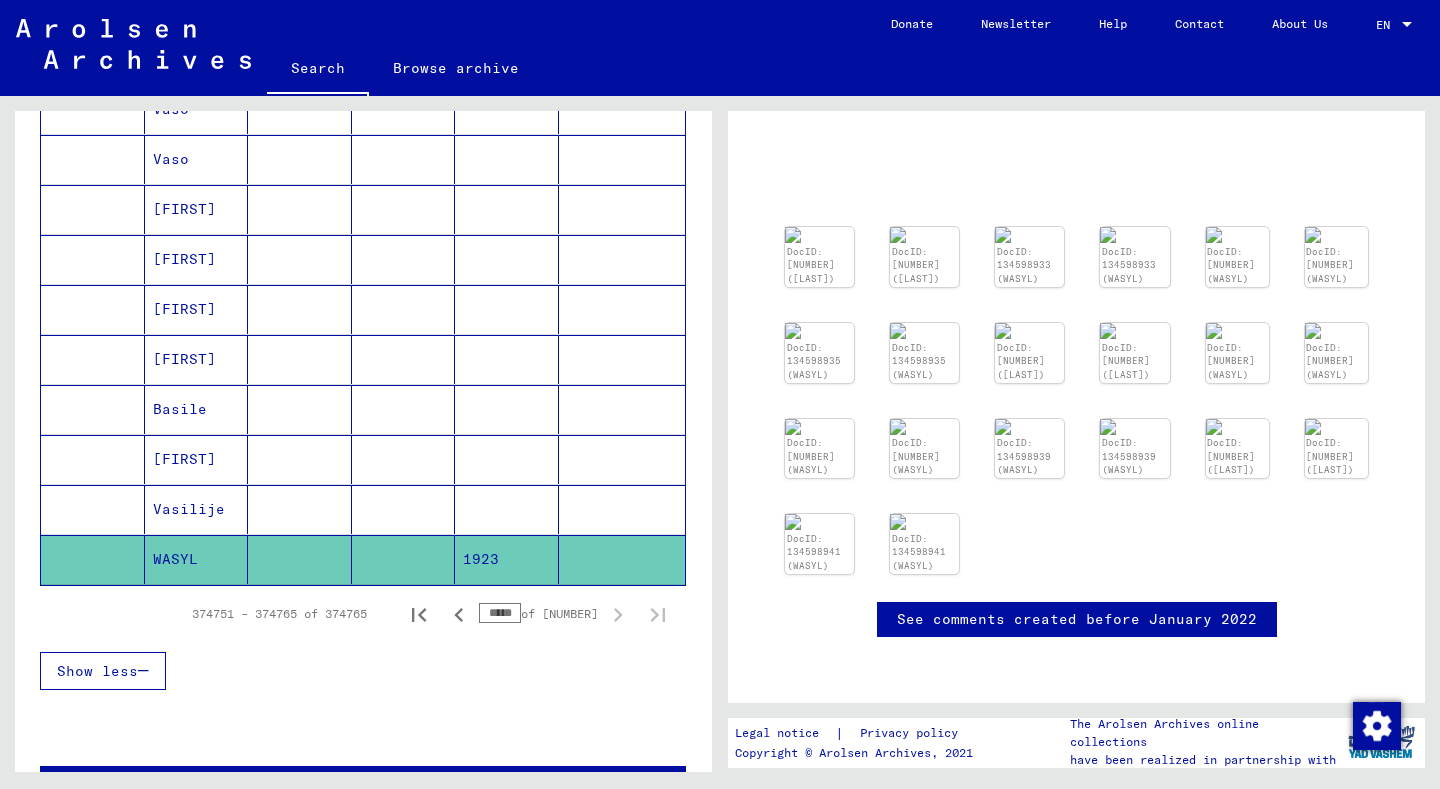 scroll, scrollTop: 0, scrollLeft: 0, axis: both 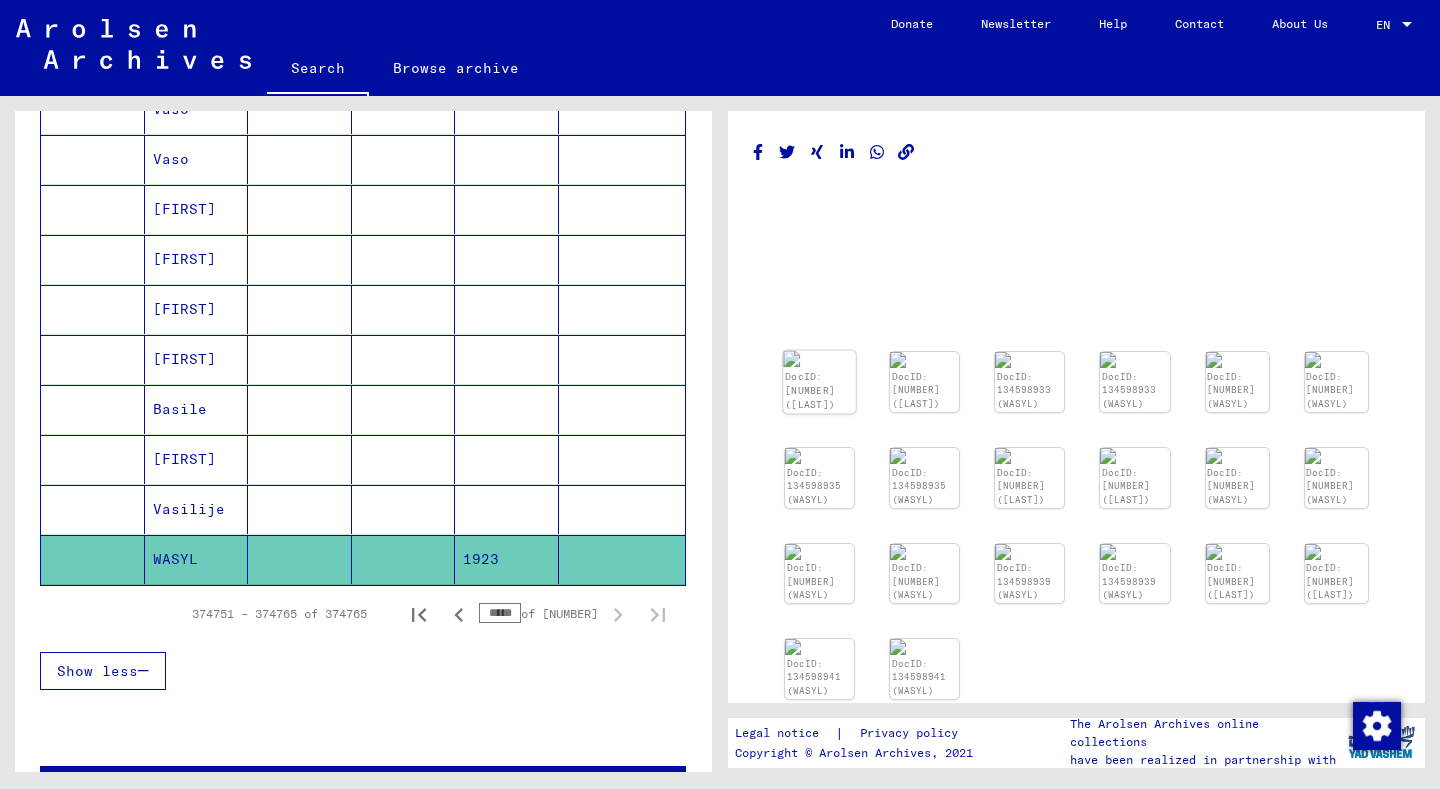 click on "DocID: [NUMBER] ([LAST])" 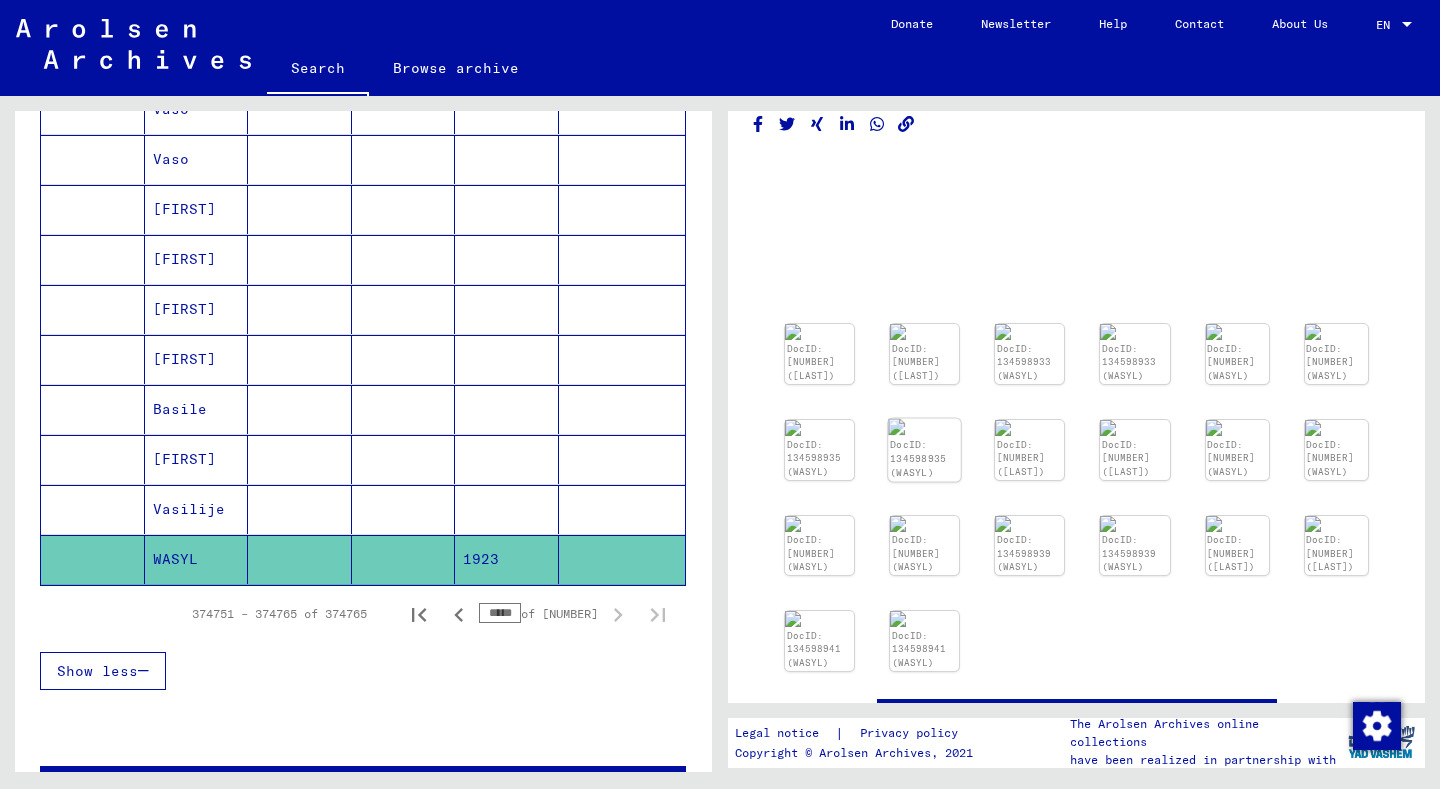 scroll, scrollTop: 30, scrollLeft: 0, axis: vertical 